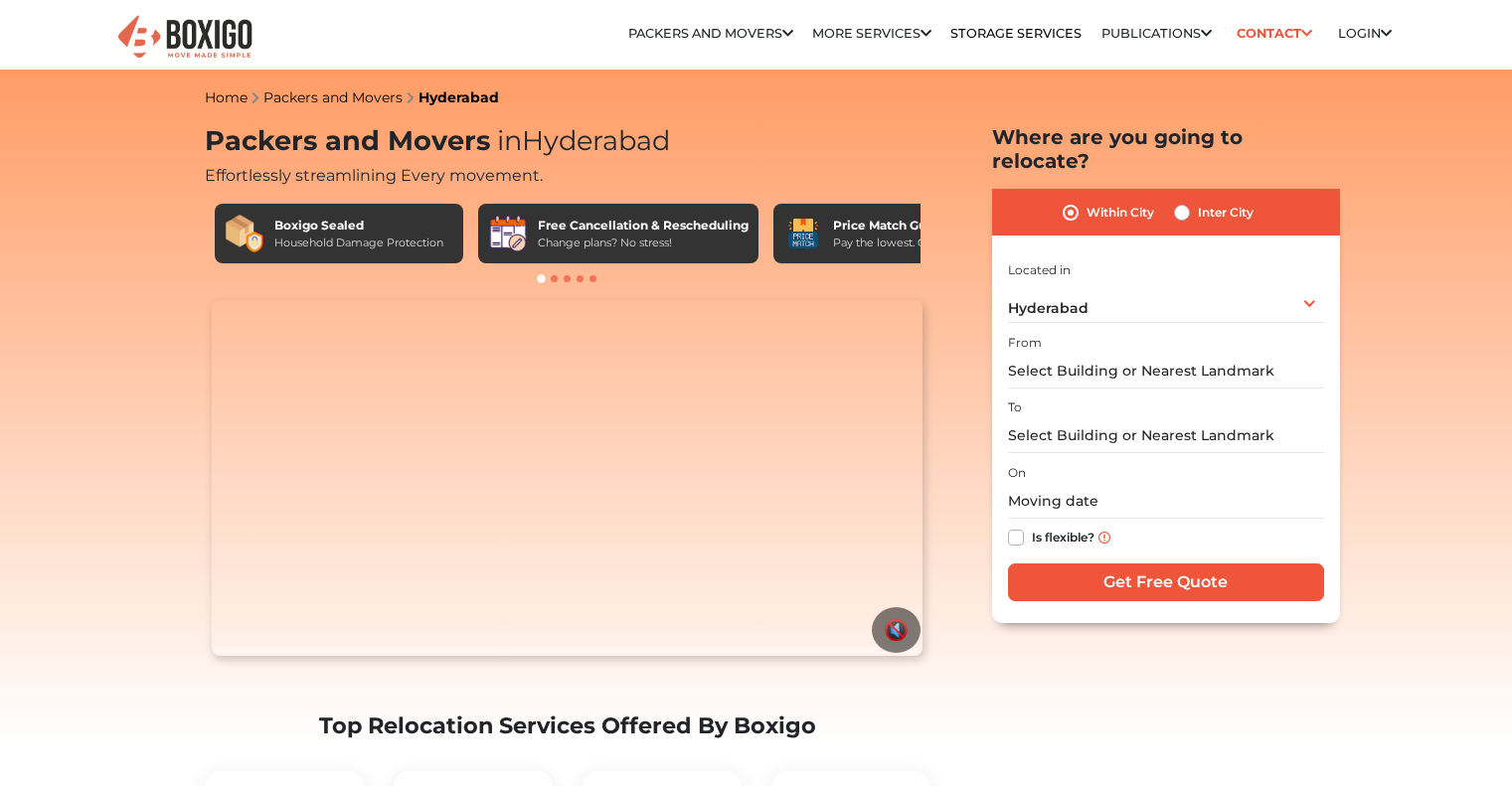 scroll, scrollTop: 0, scrollLeft: 0, axis: both 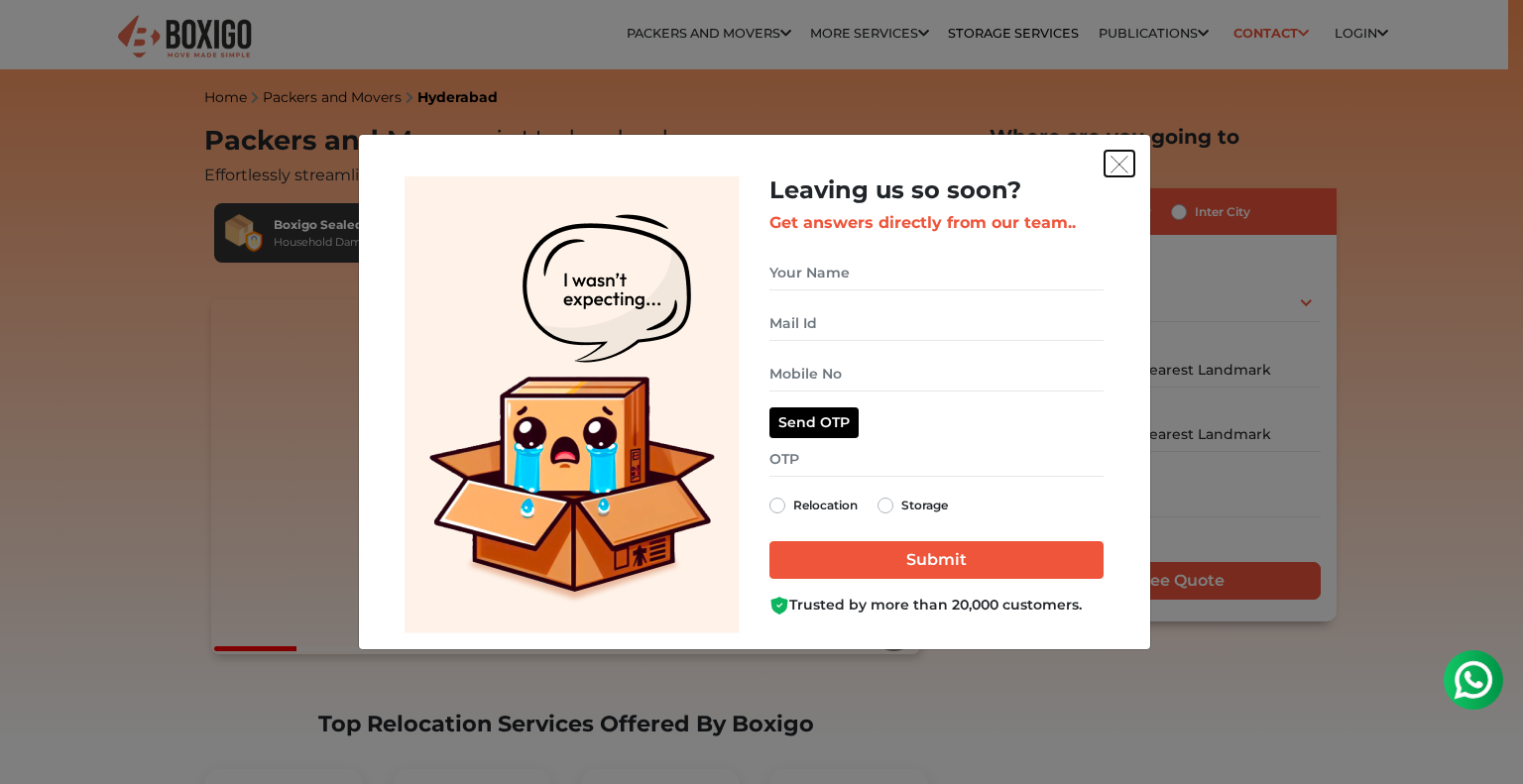 click at bounding box center (1119, 165) 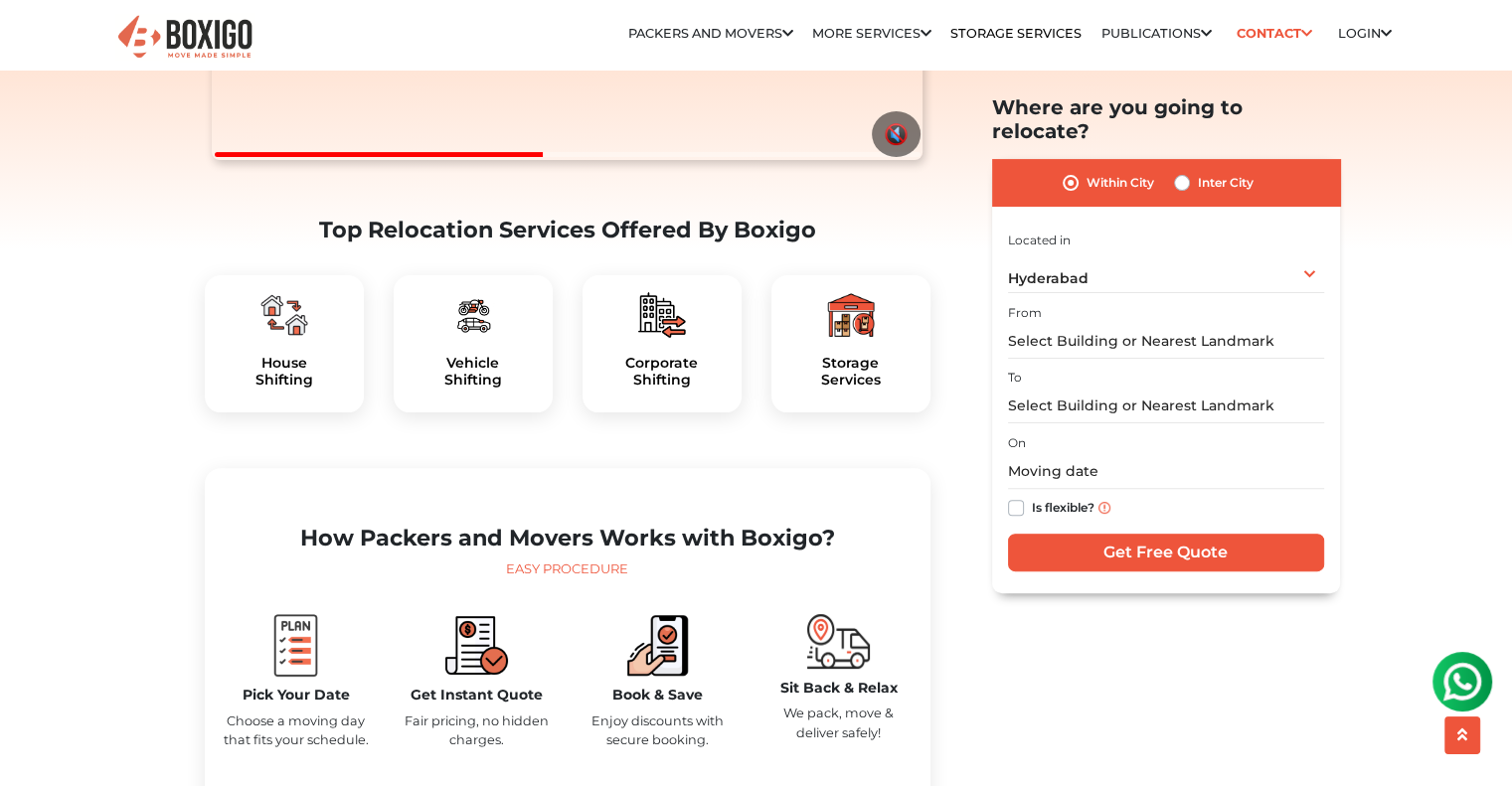 scroll, scrollTop: 596, scrollLeft: 0, axis: vertical 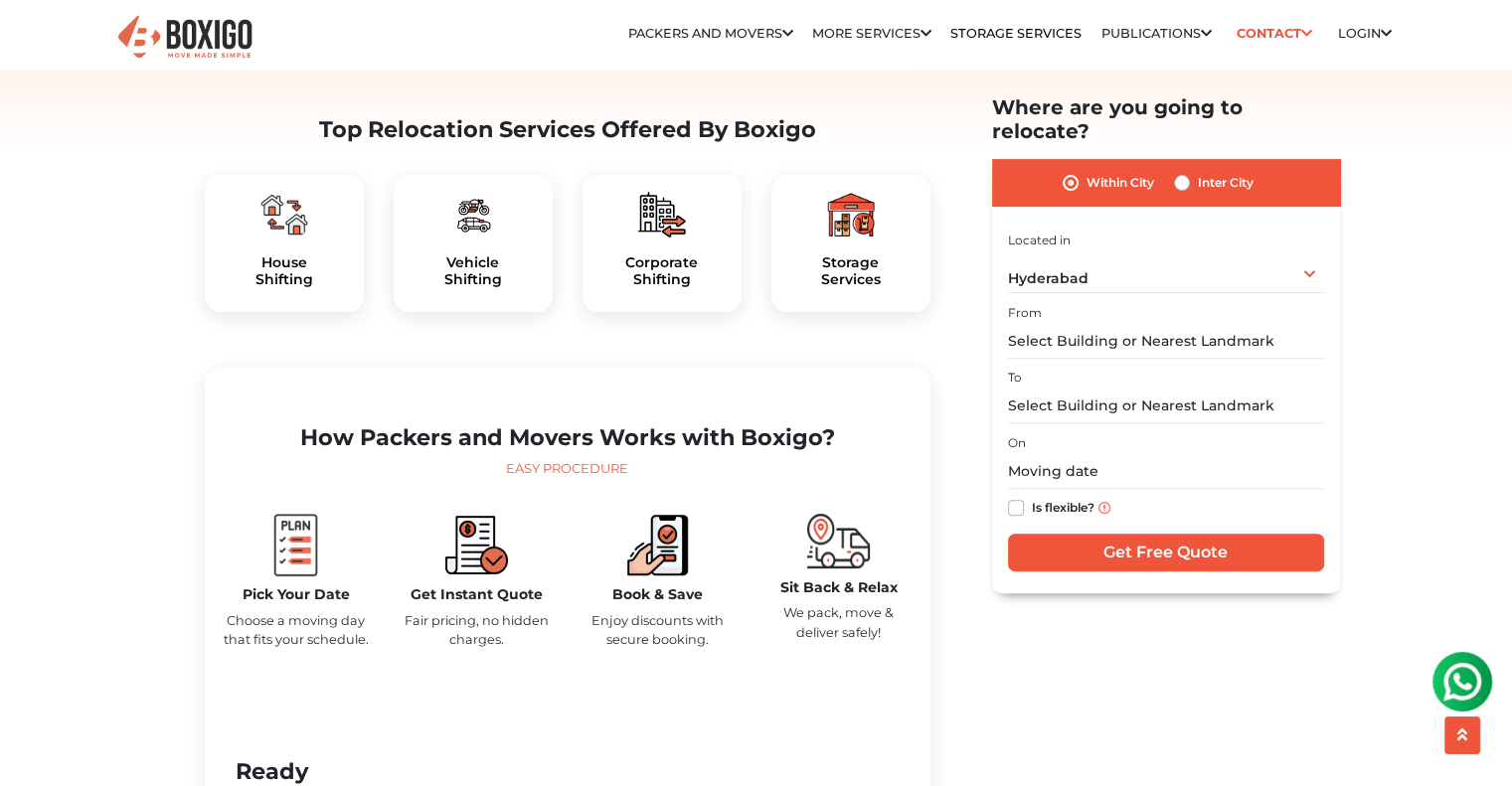 click at bounding box center (284, 215) 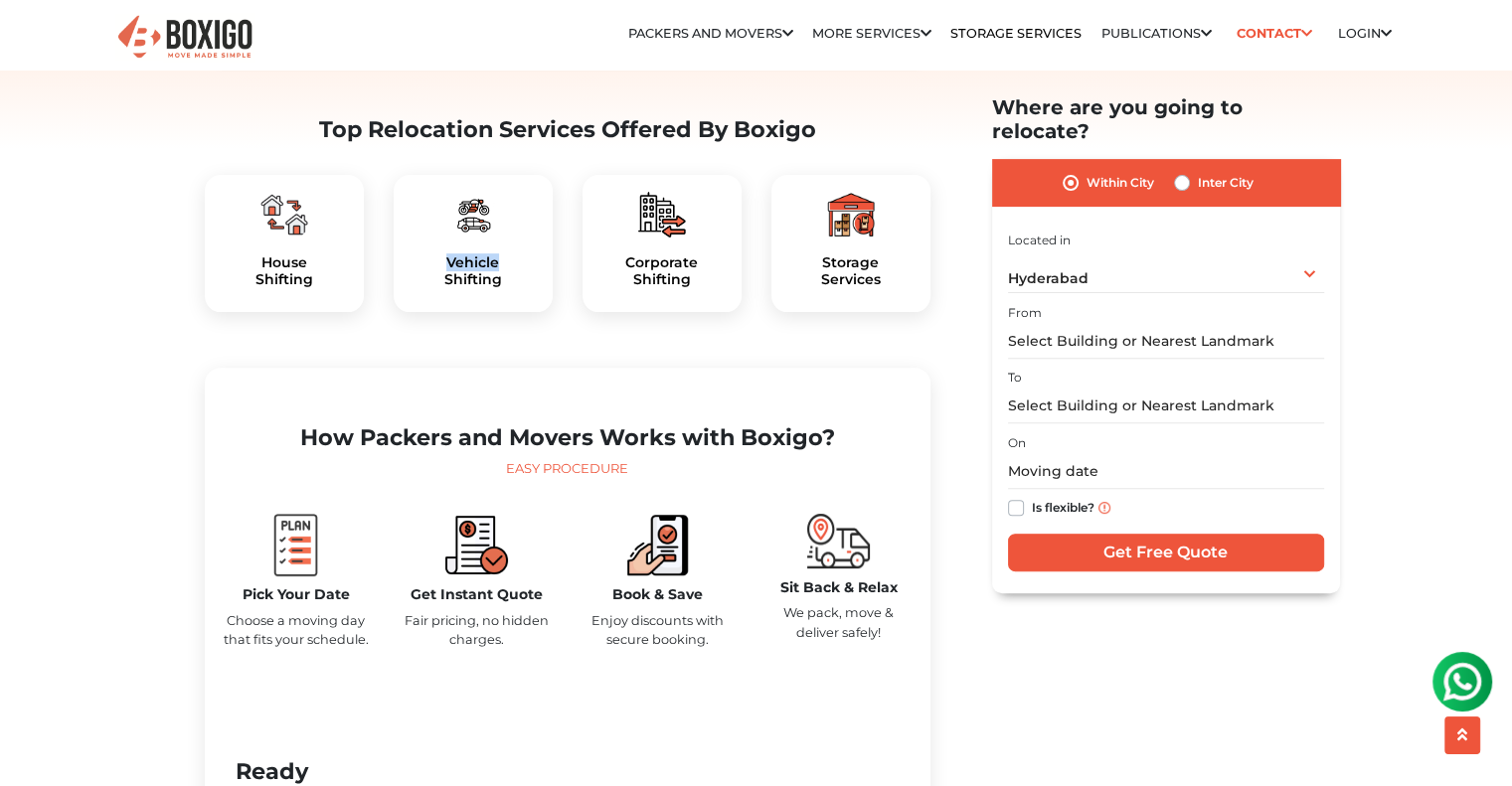 click on "Vehicle  Shifting" at bounding box center (284, 243) 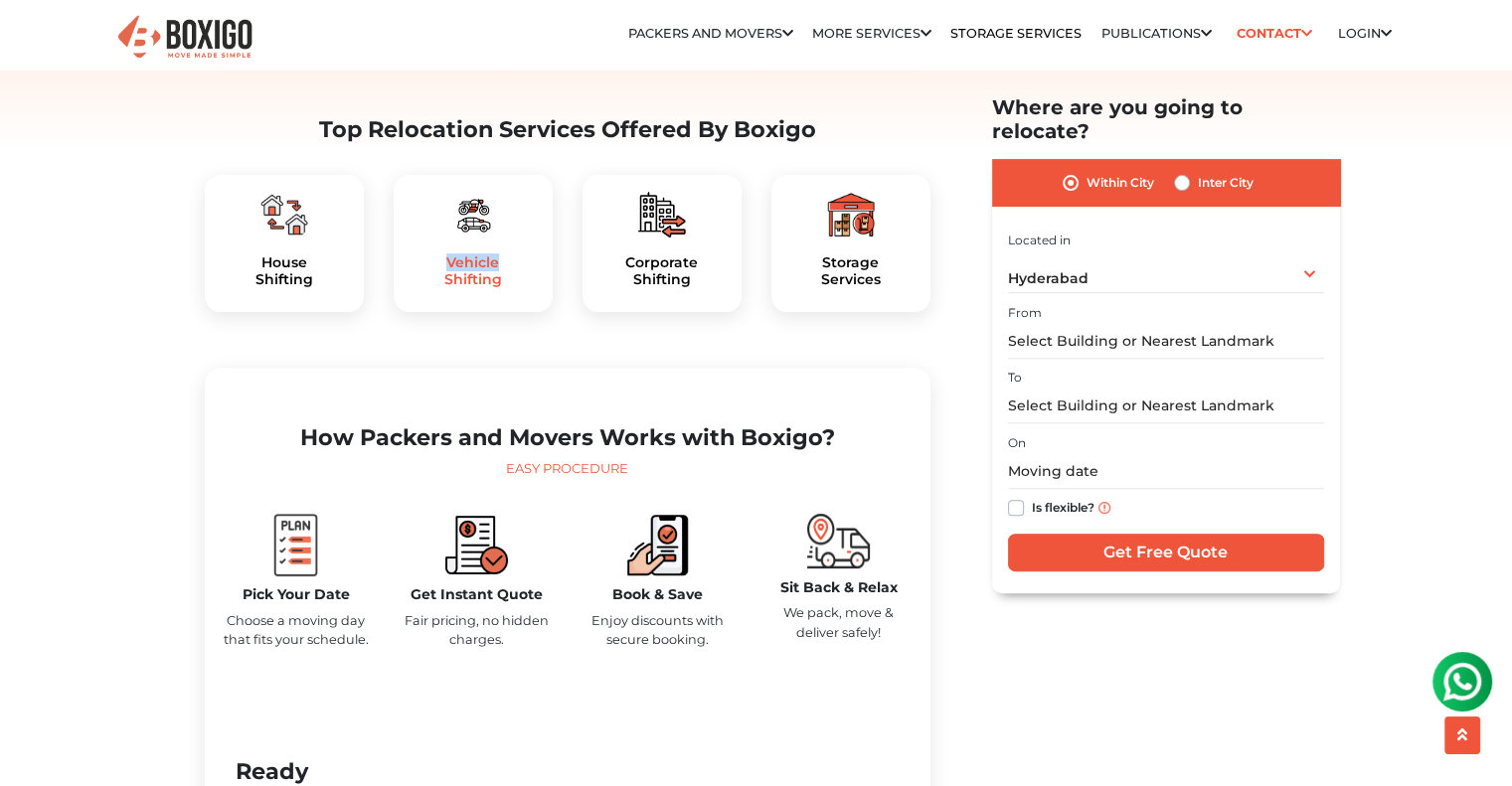 click on "Vehicle  Shifting" at bounding box center (473, 271) 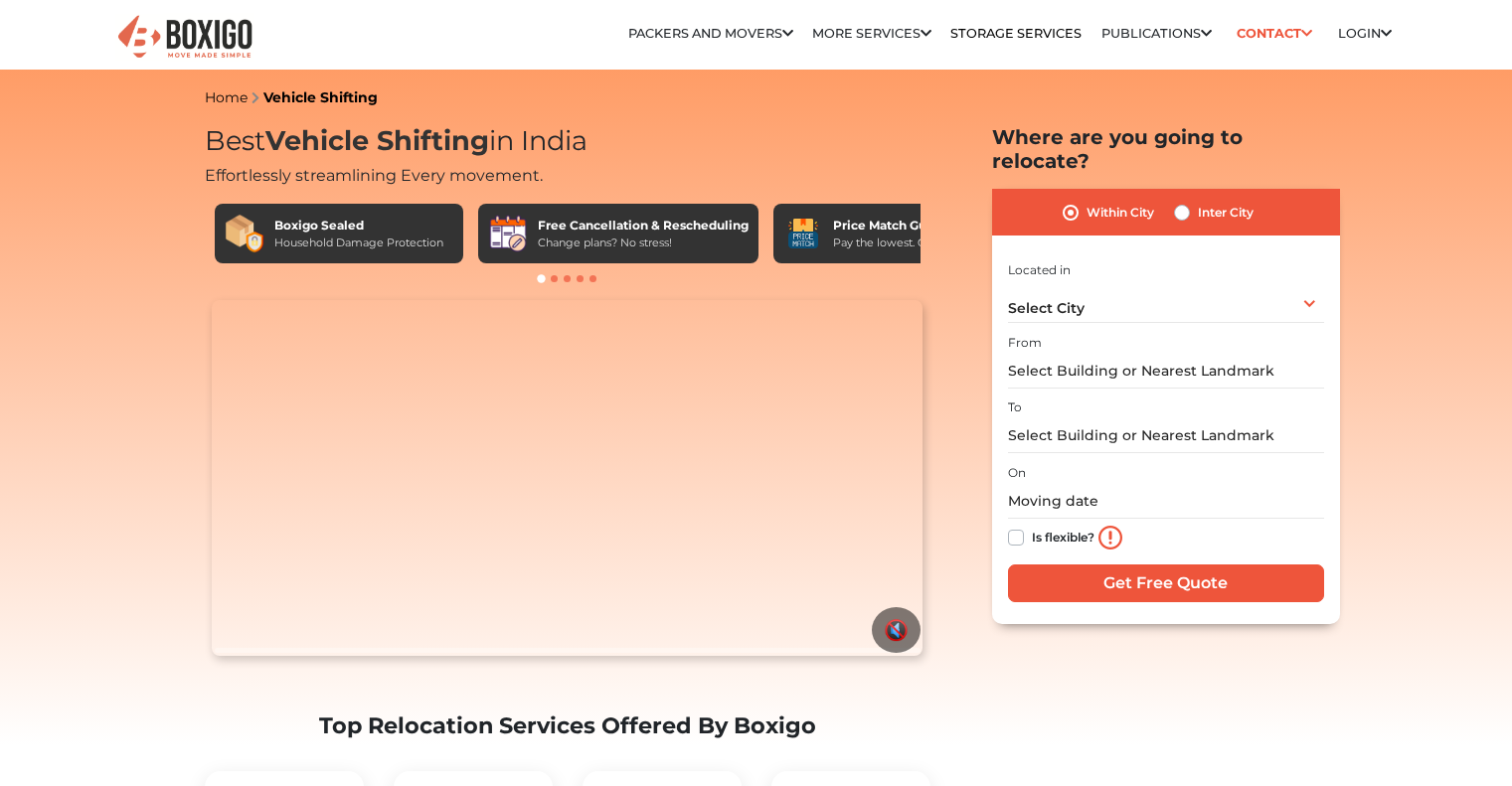 scroll, scrollTop: 0, scrollLeft: 0, axis: both 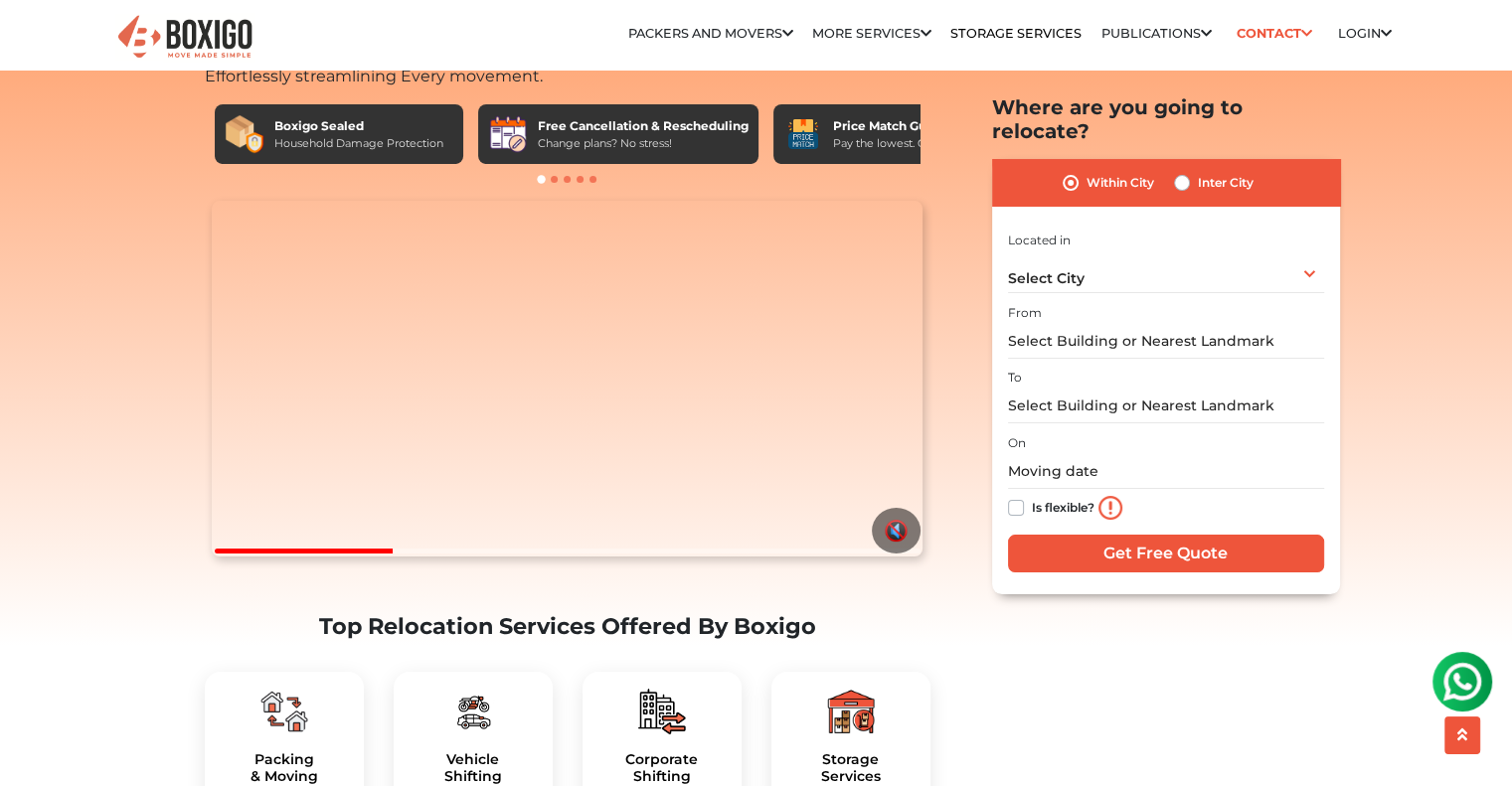 click on "Inter City" at bounding box center (1226, 183) 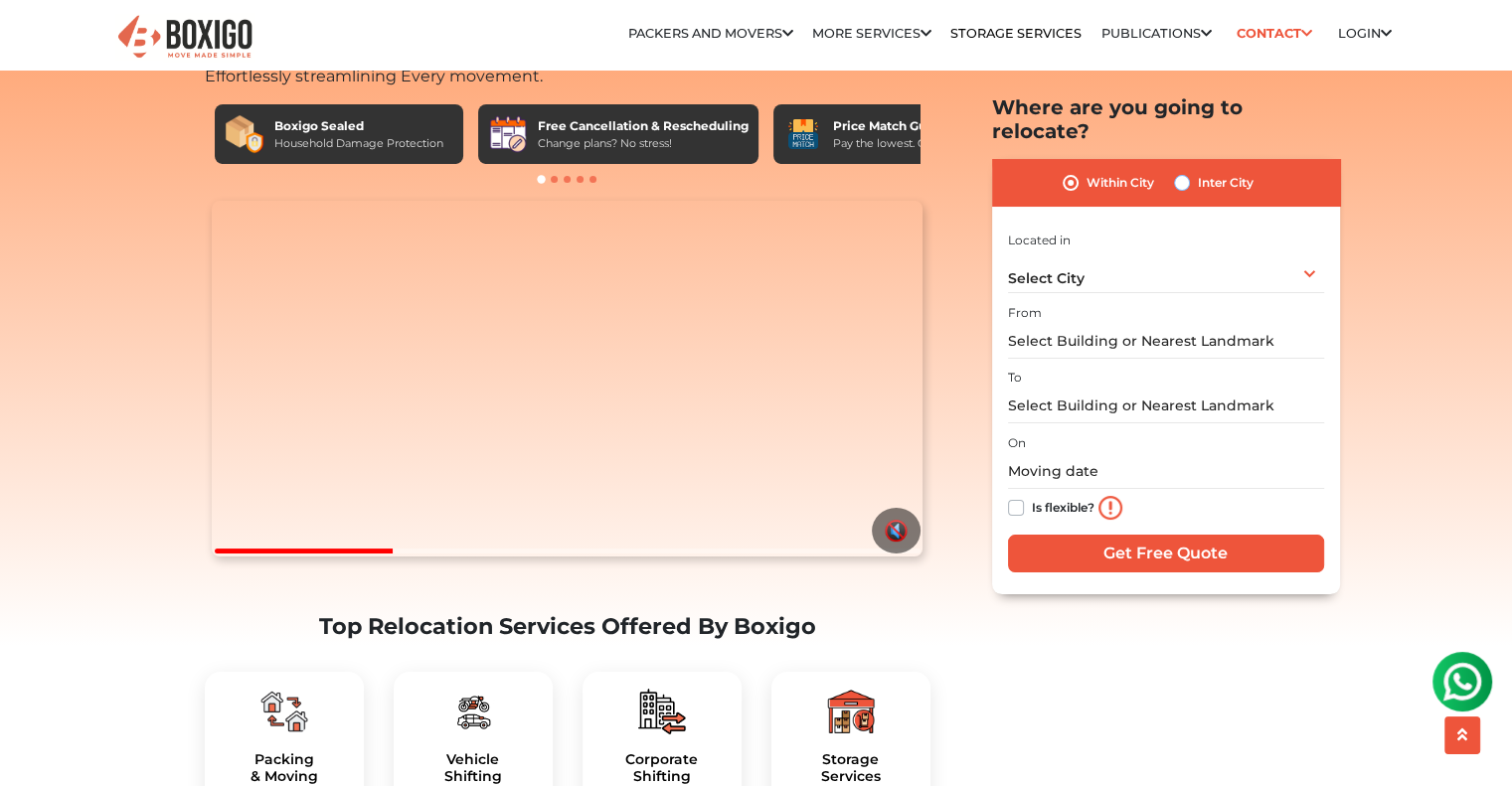 click on "Inter City" at bounding box center [1182, 181] 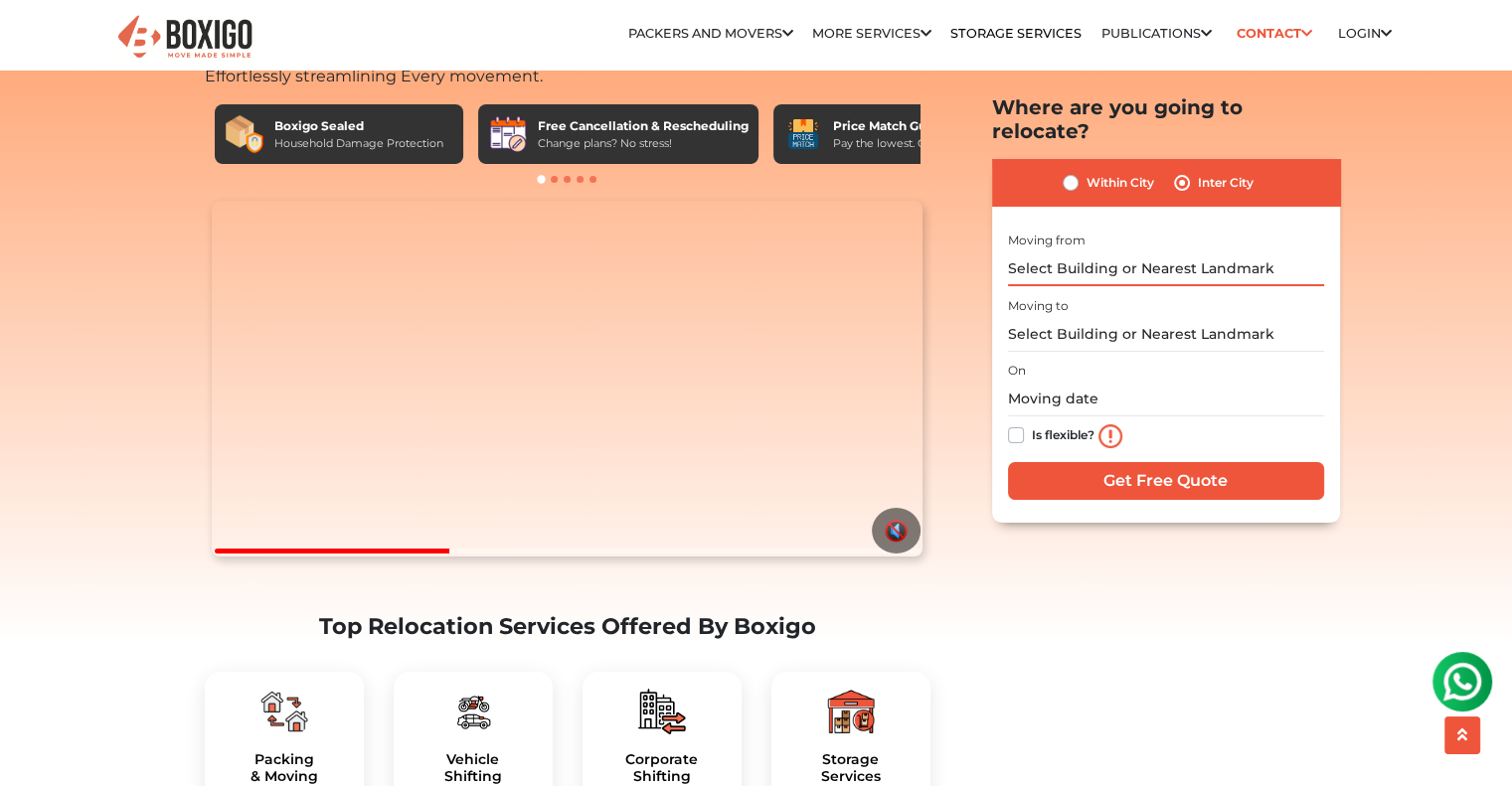 click at bounding box center (1166, 268) 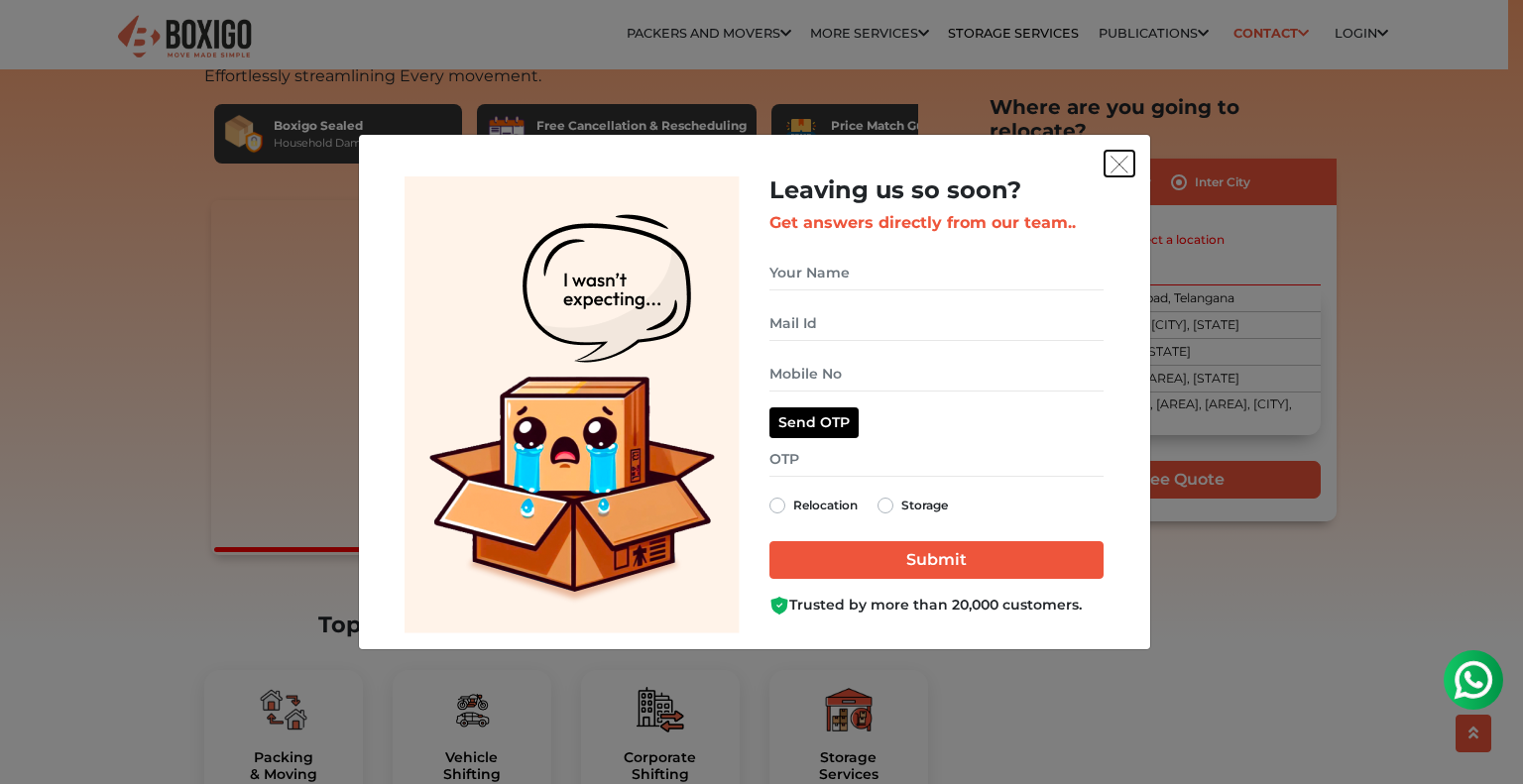 click at bounding box center [1119, 165] 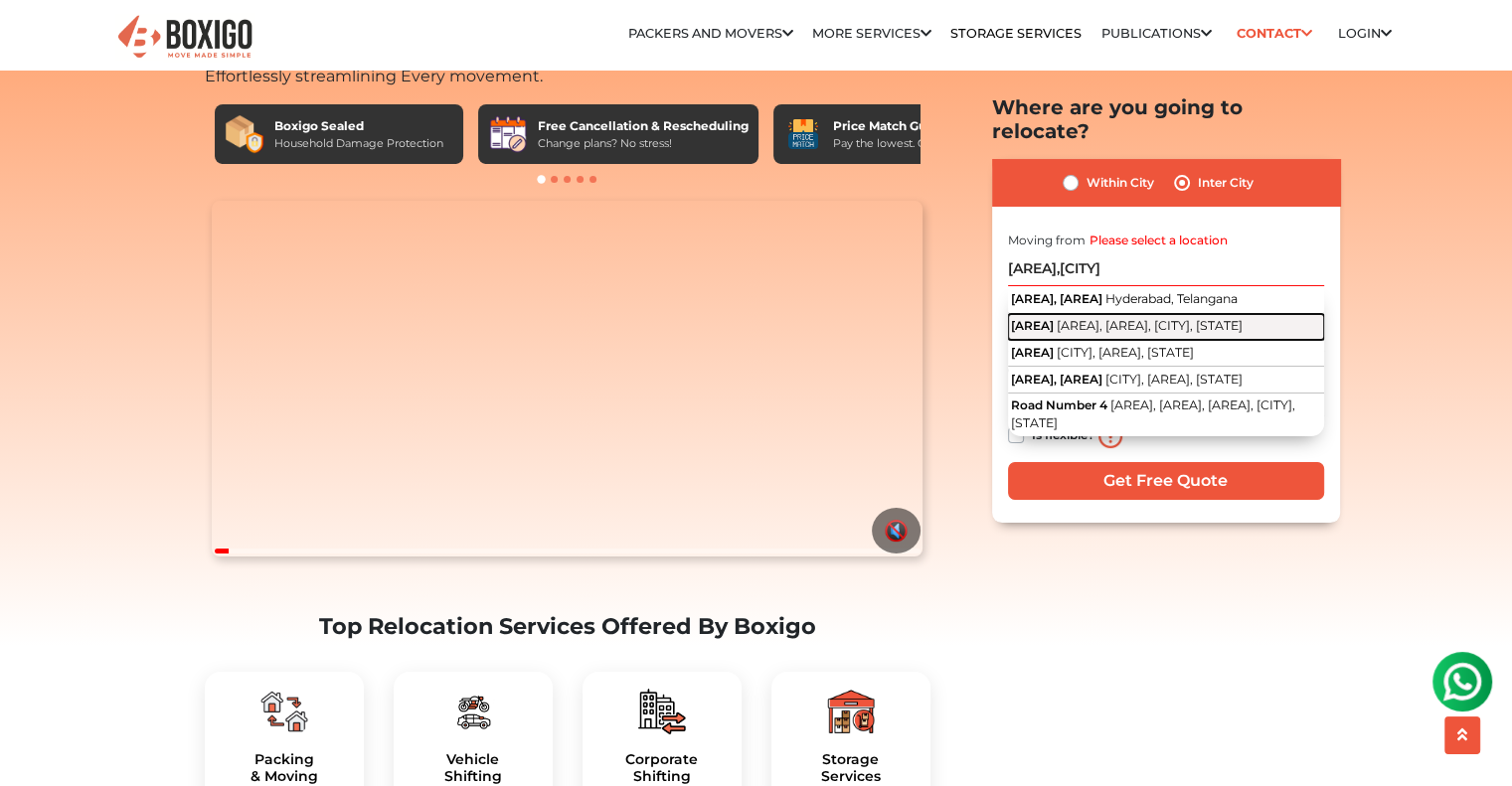 click on "[NEIGHBORHOOD], [NEIGHBORHOOD], [CITY], [STATE]" at bounding box center (1151, 308) 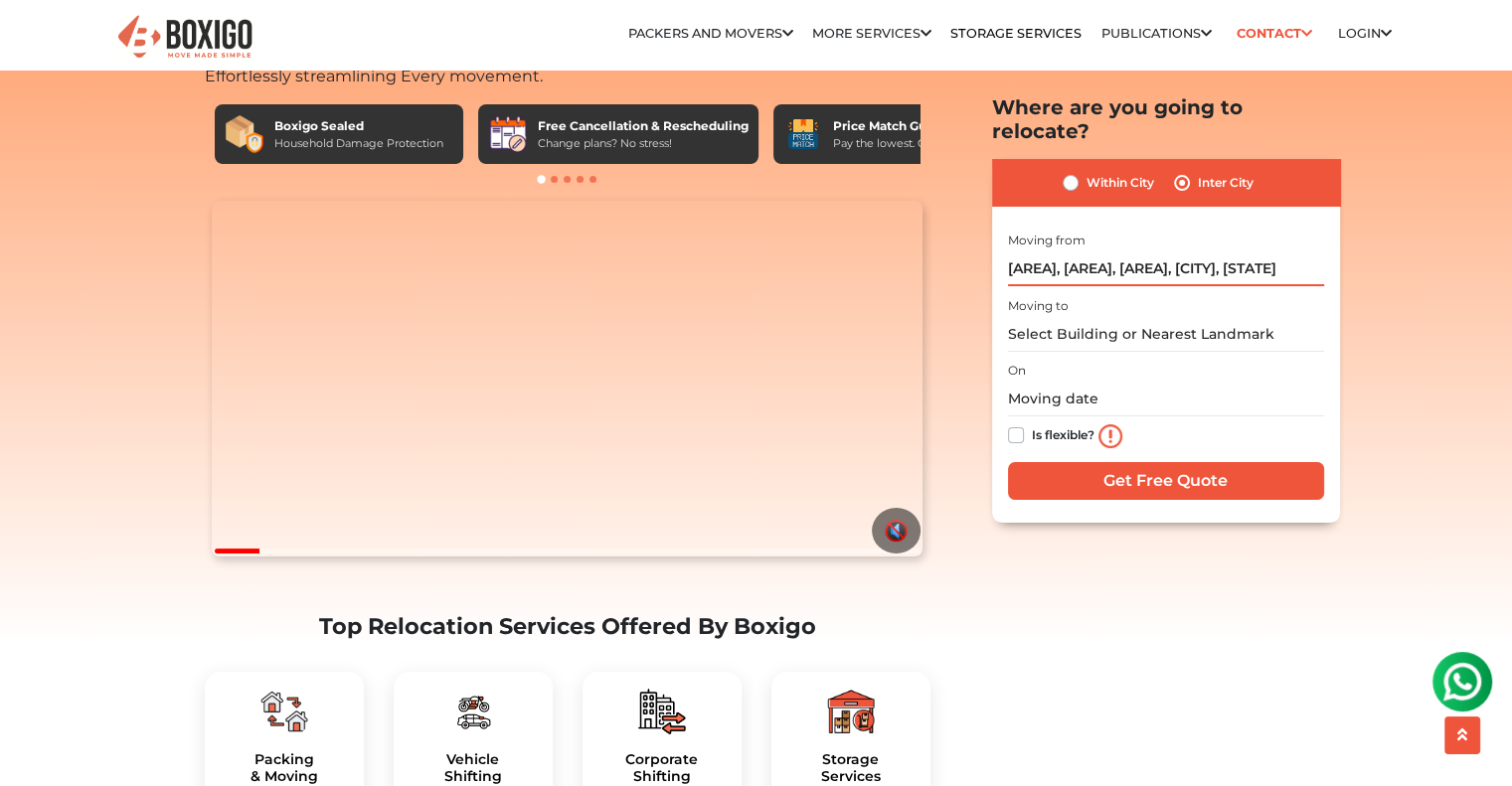 click on "[NEIGHBORHOOD], [NEIGHBORHOOD], [NEIGHBORHOOD], [CITY], [STATE]" at bounding box center [1166, 268] 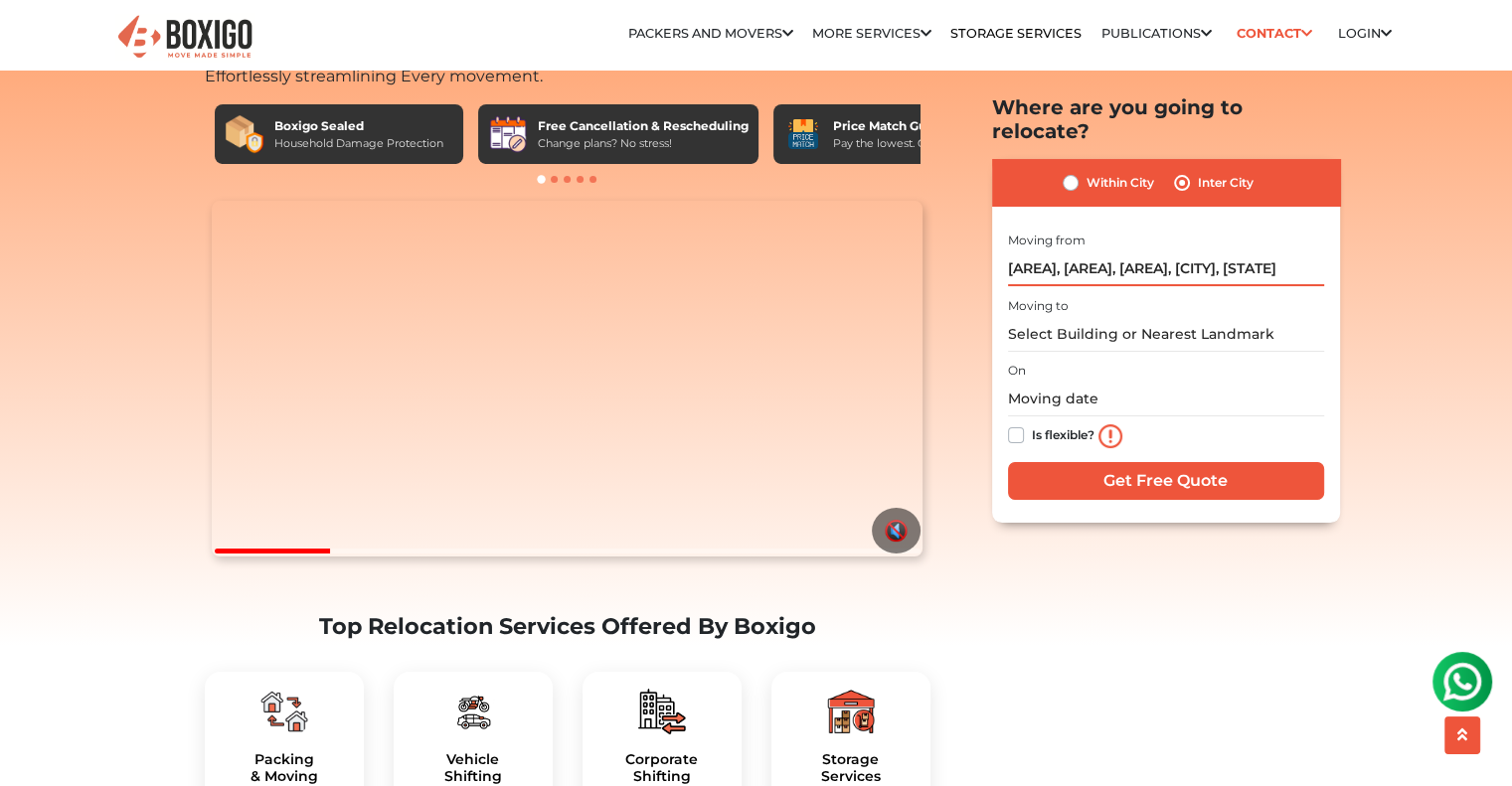drag, startPoint x: 1288, startPoint y: 244, endPoint x: 999, endPoint y: 257, distance: 289.29224 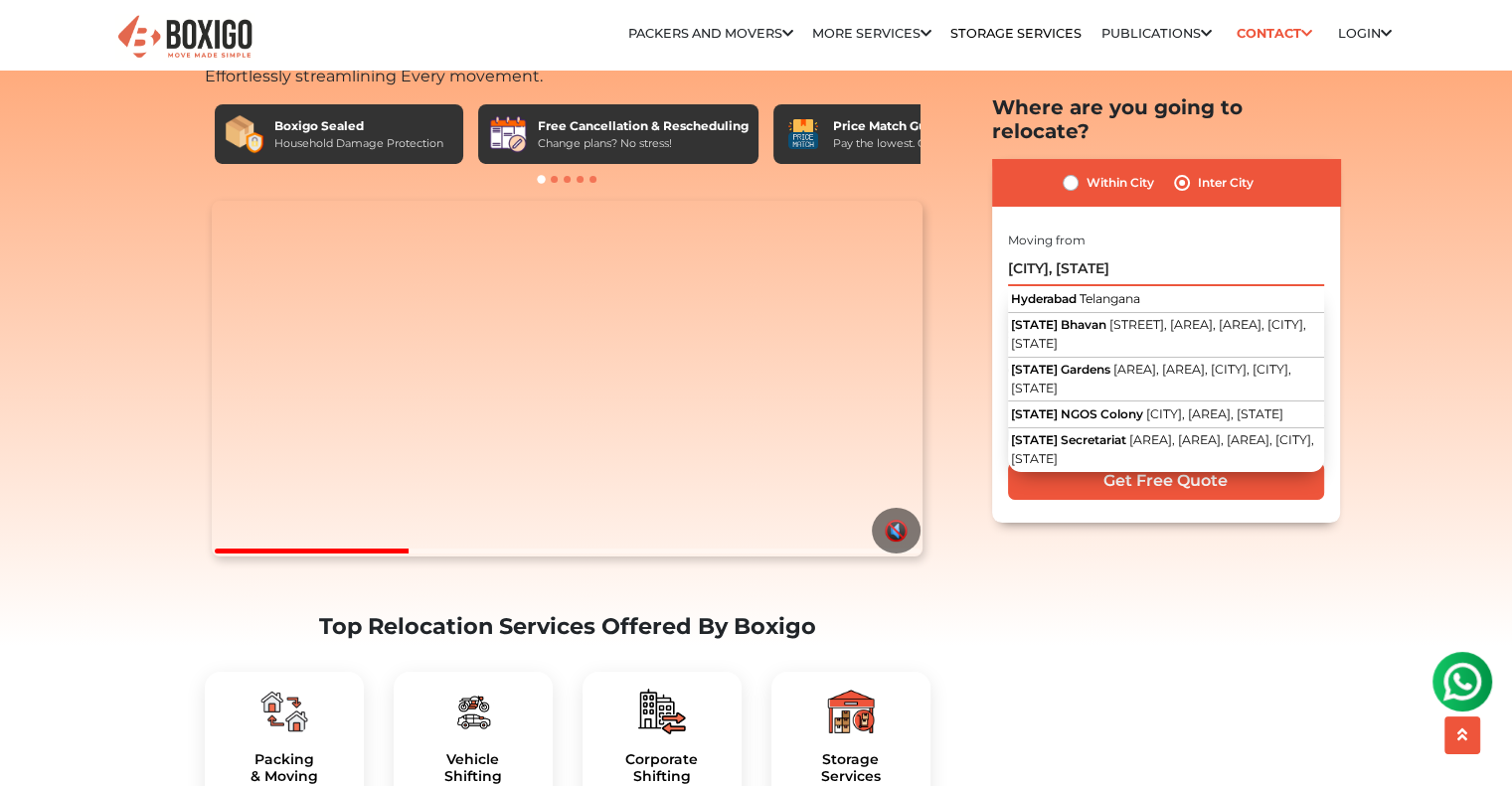 drag, startPoint x: 1213, startPoint y: 238, endPoint x: 962, endPoint y: 257, distance: 251.7181 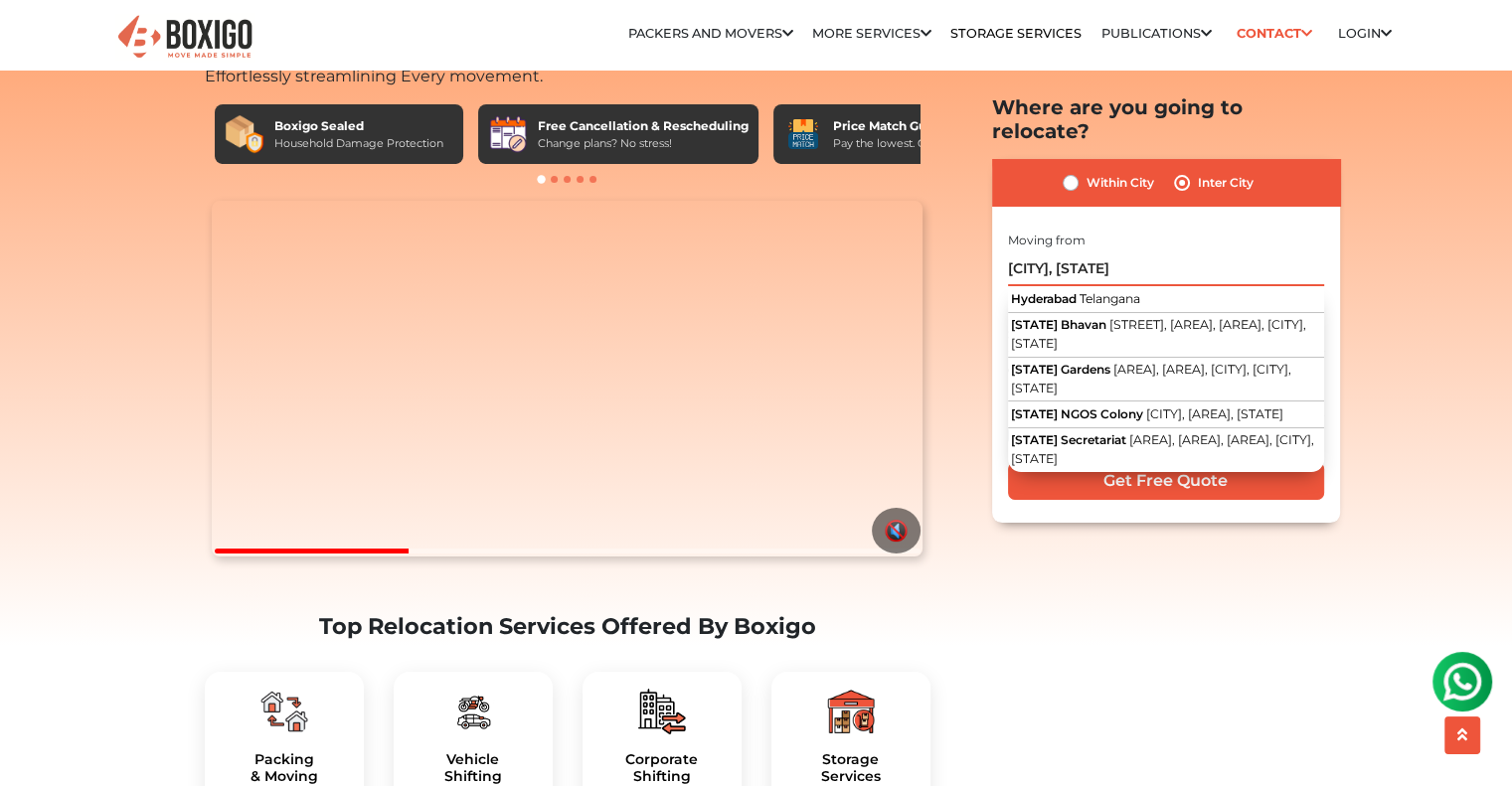 click on "Best  Vehicle Shifting  in India
Effortlessly streamlining Every movement.
Boxigo Sealed
Household Damage Protection
Free Cancellation & Rescheduling
Change plans? No stress!
Price Match Guarantee" at bounding box center [1134, 309] 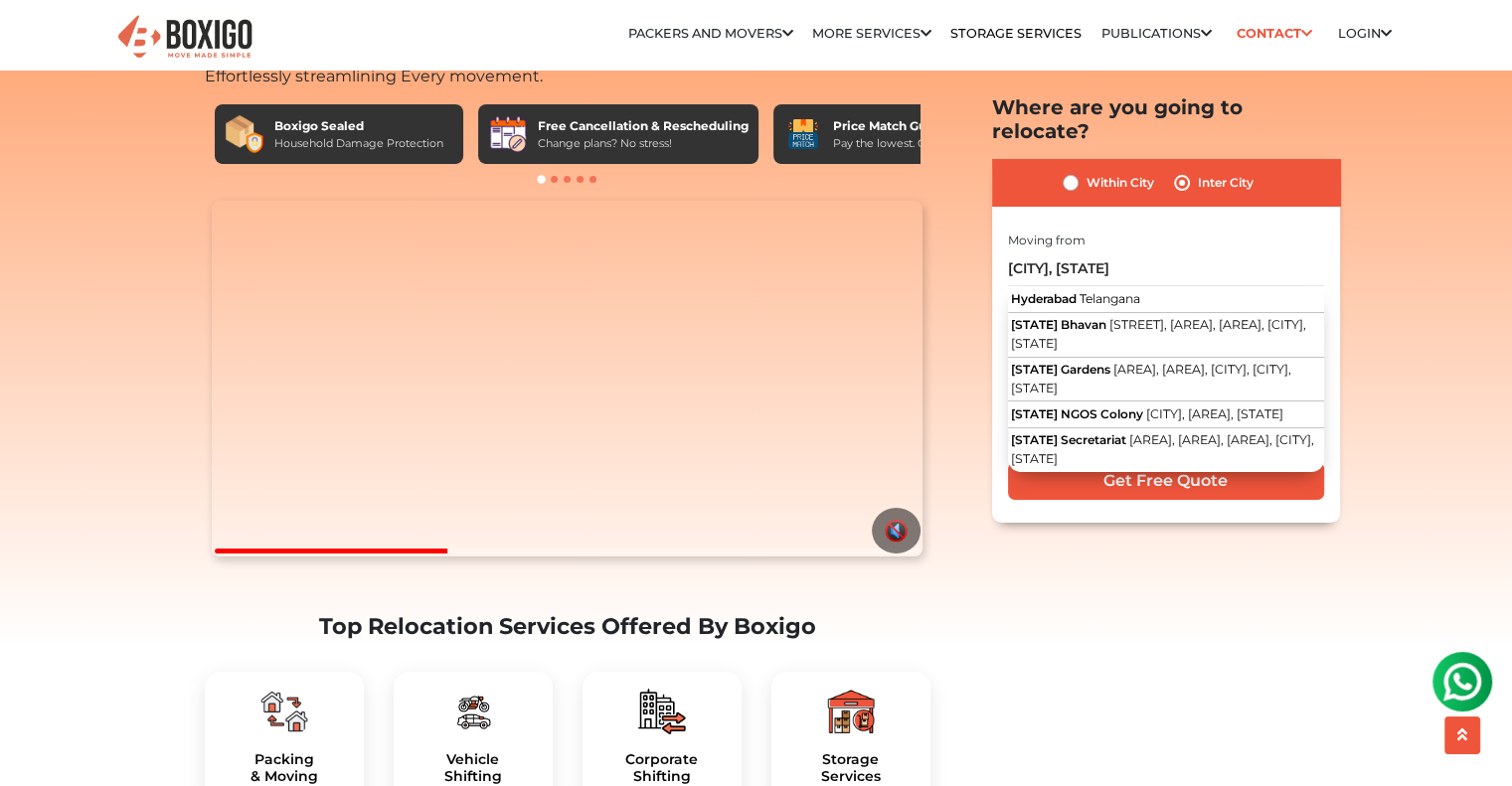 click on "Home
Vehicle Shifting
Best  Vehicle Shifting  in India
Effortlessly streamlining Every movement.
Boxigo Sealed
Household Damage Protection
Free Cancellation & Rescheduling
Change plans? No stress!" at bounding box center (756, 3317) 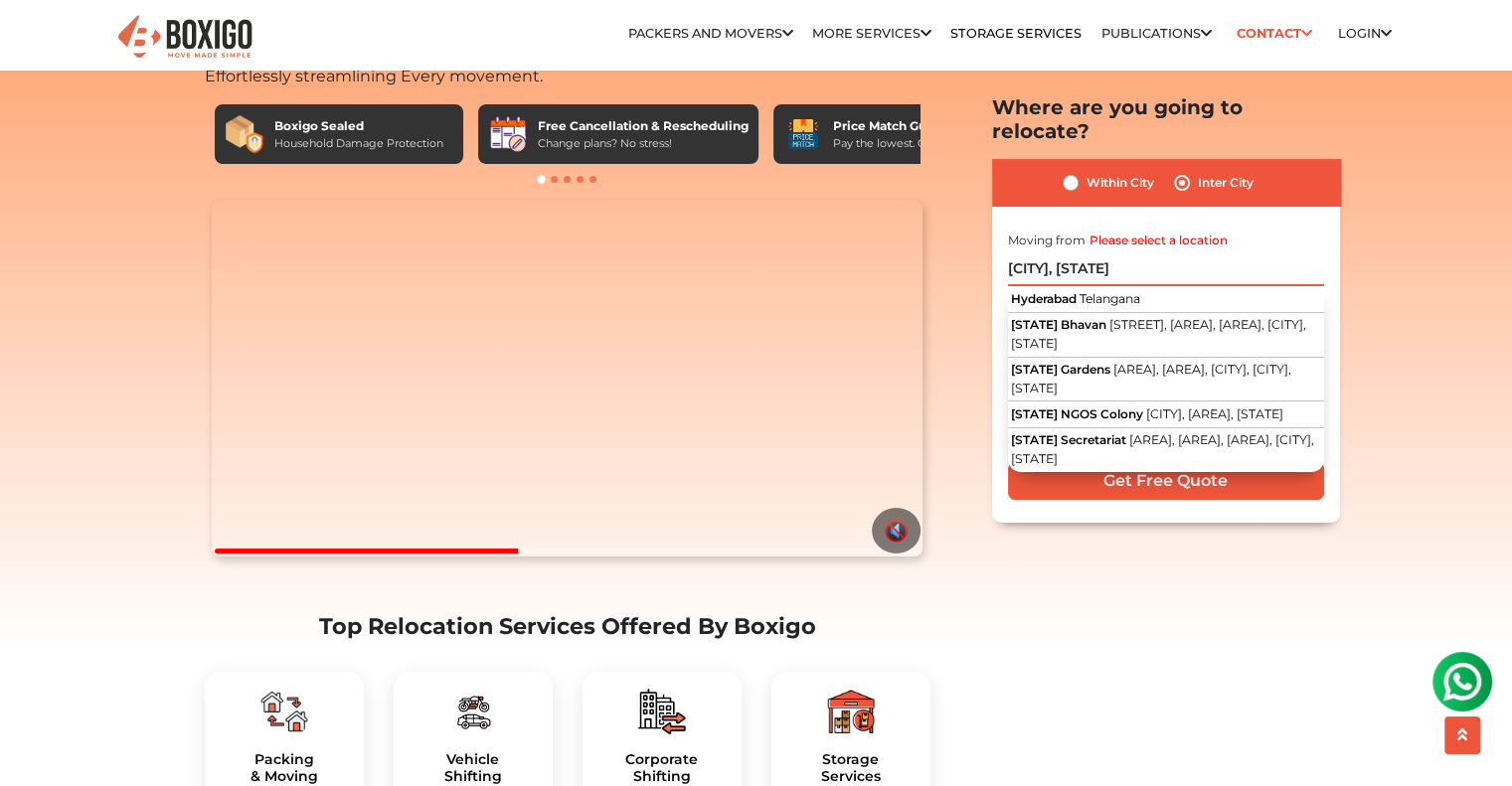click on "[CITY], [STATE]" at bounding box center (1166, 268) 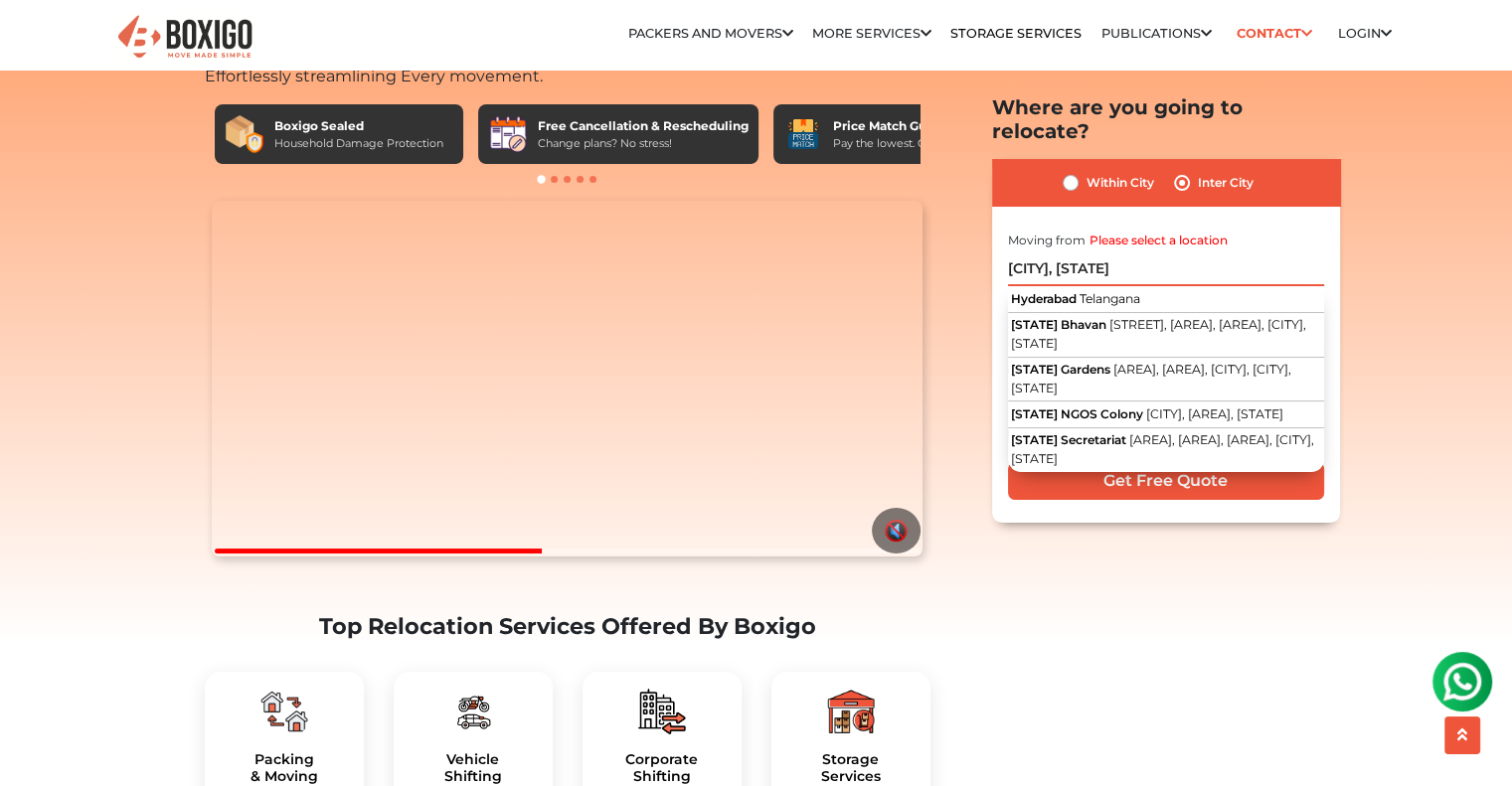 click on "[CITY], [STATE]" at bounding box center [1166, 268] 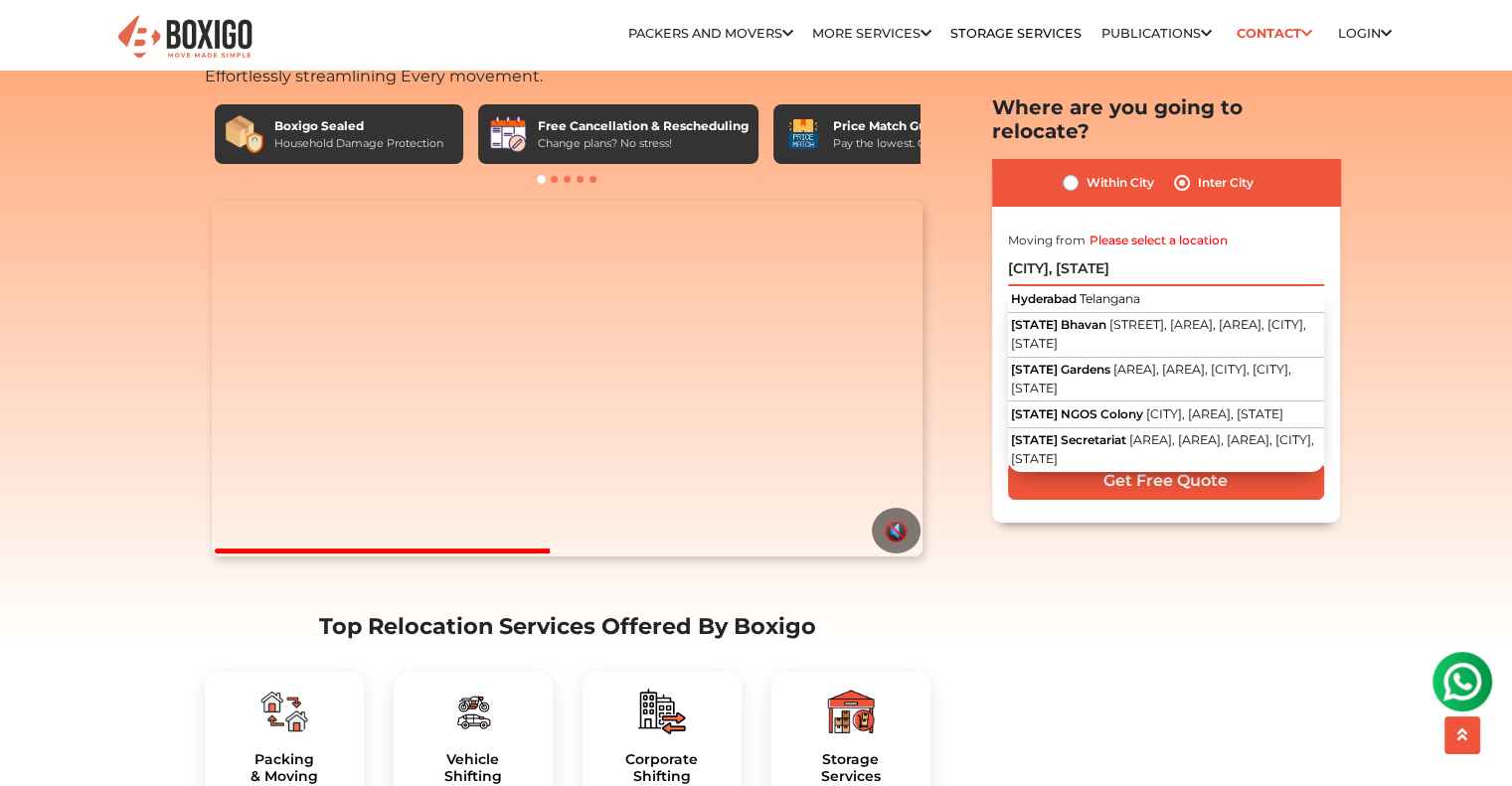 click on "[CITY], [STATE]" at bounding box center [1166, 268] 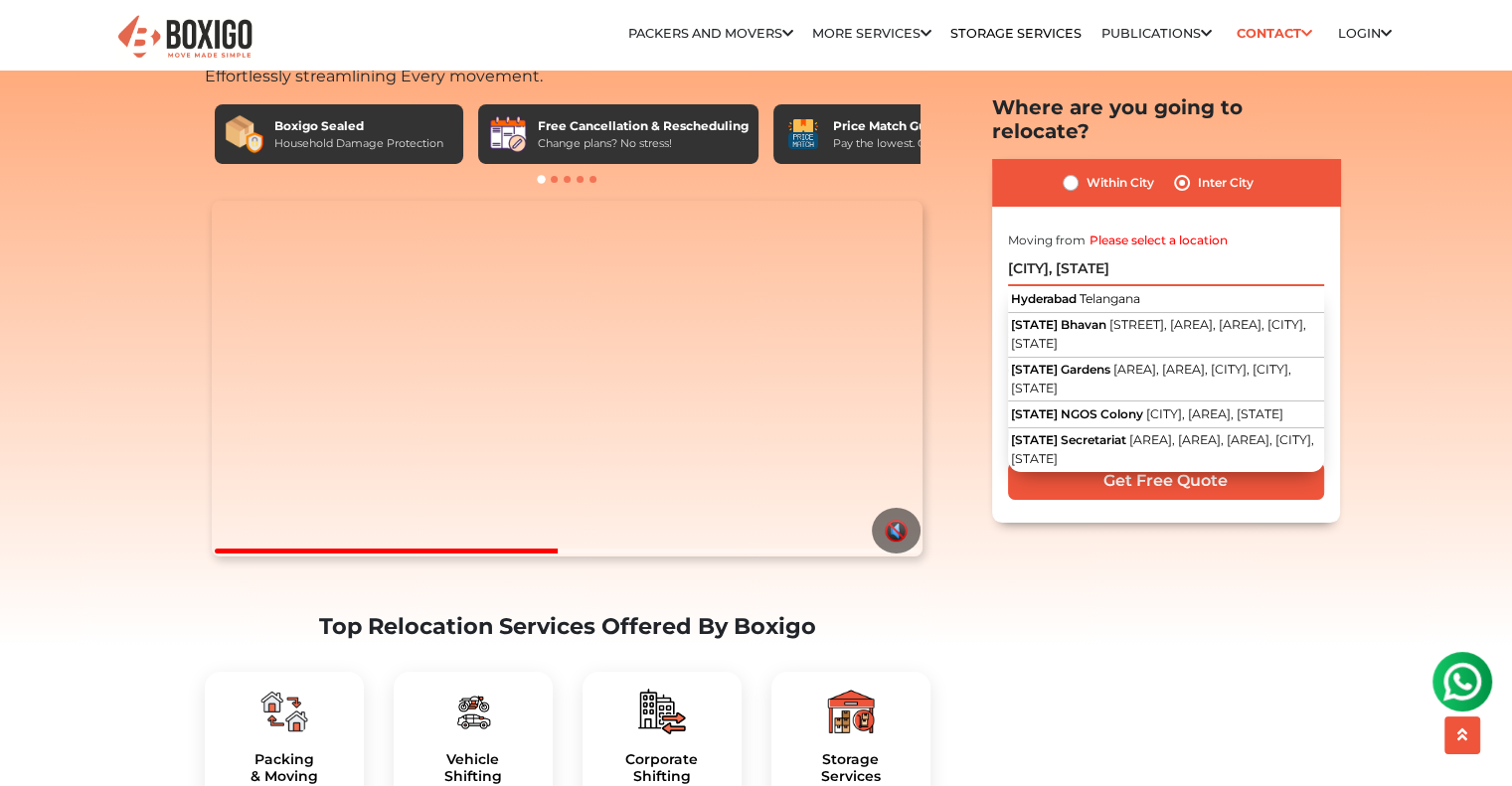 click on "[CITY], [STATE]" at bounding box center (1166, 268) 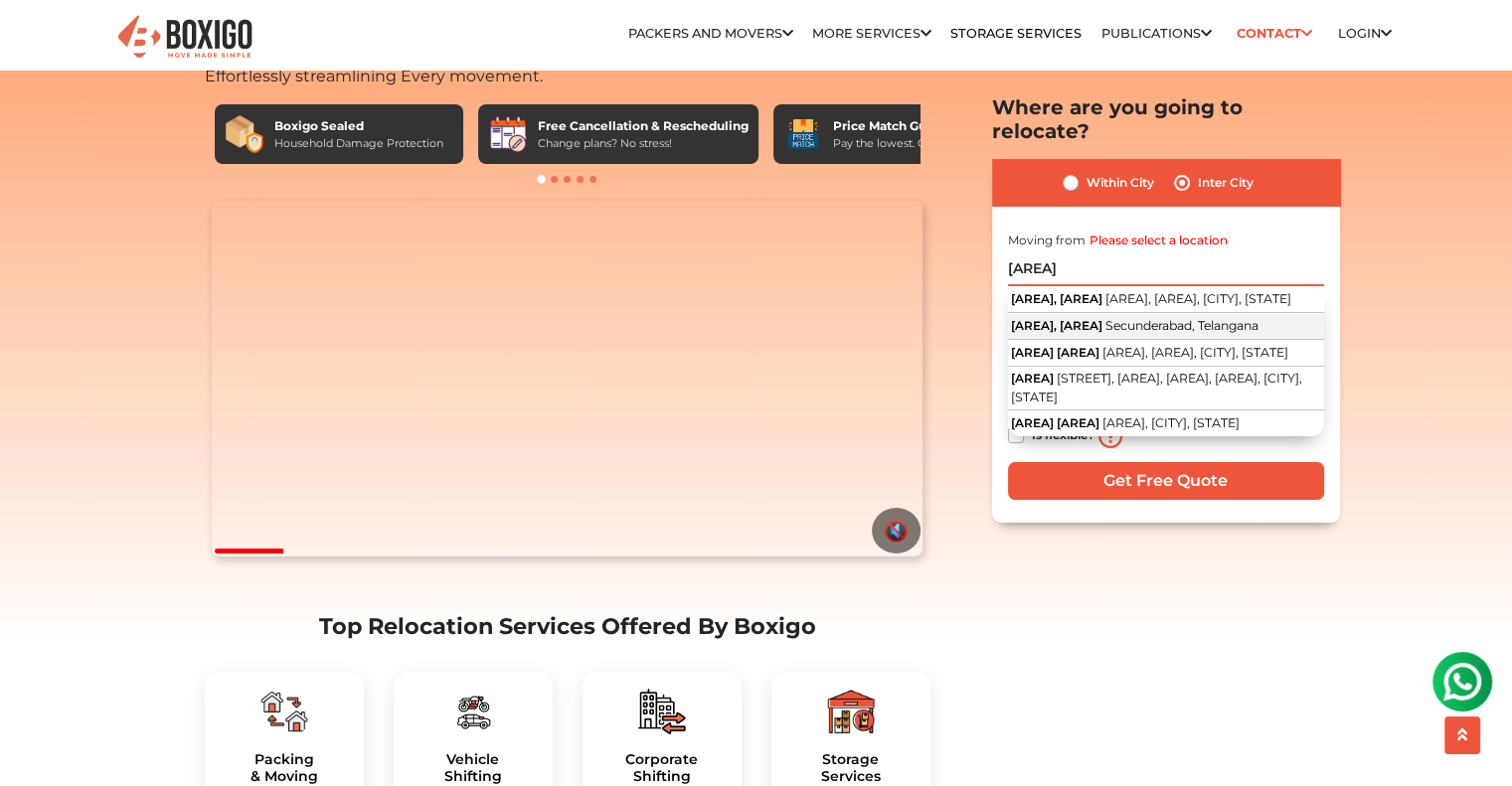 type on "[NEIGHBORHOOD]" 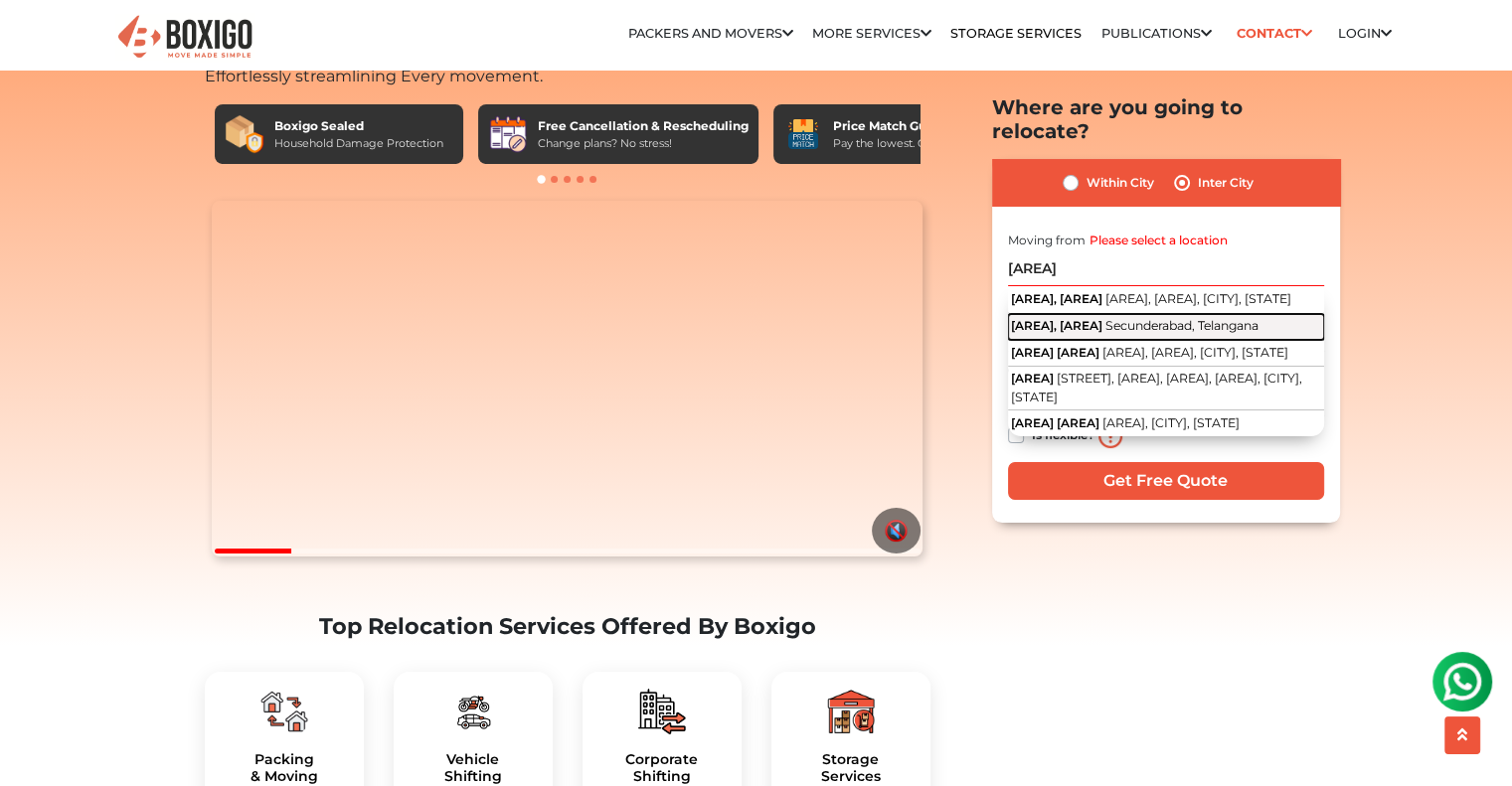 click on "Secunderabad, Telangana" at bounding box center [1165, 308] 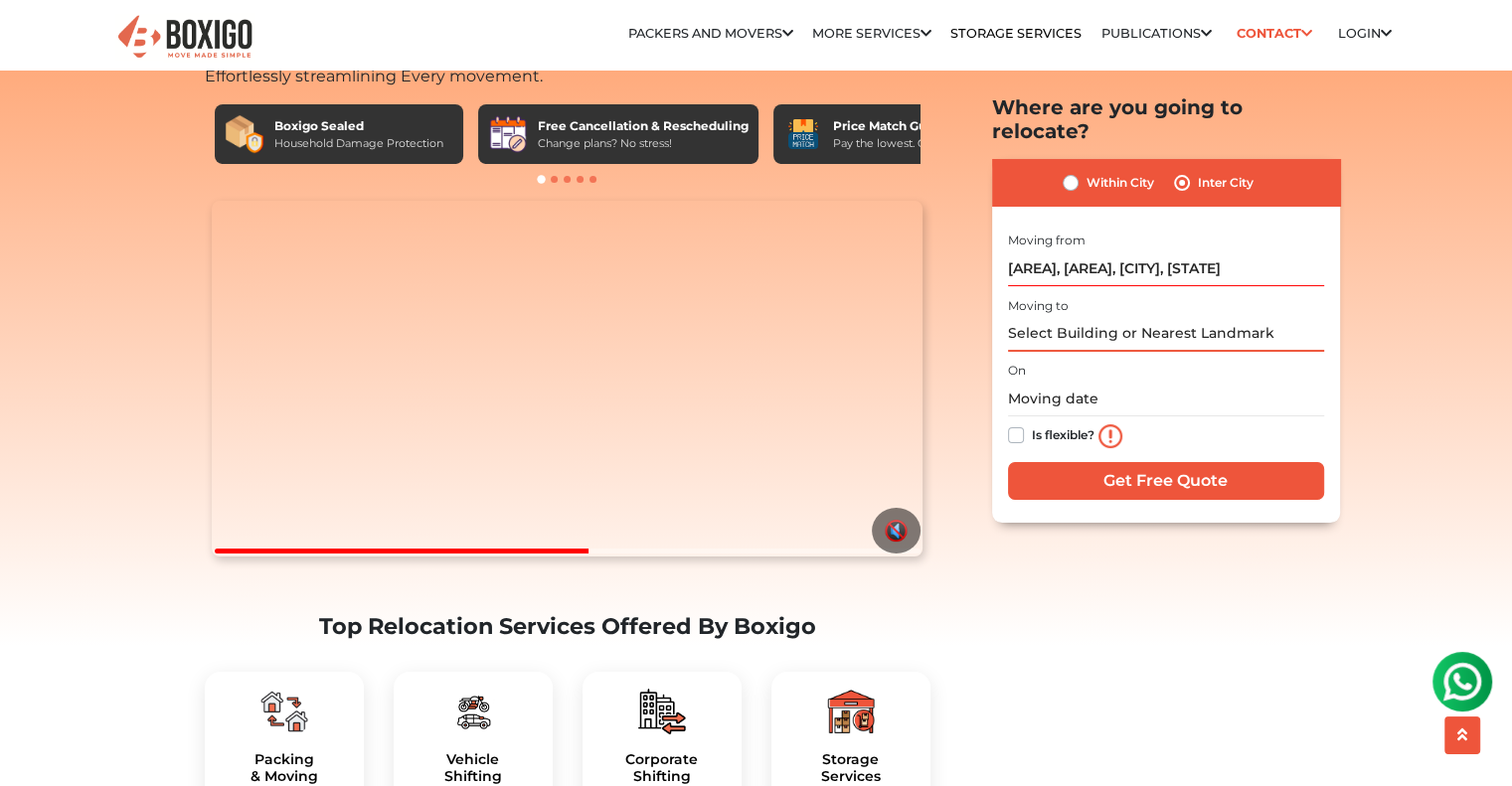 click at bounding box center [1166, 334] 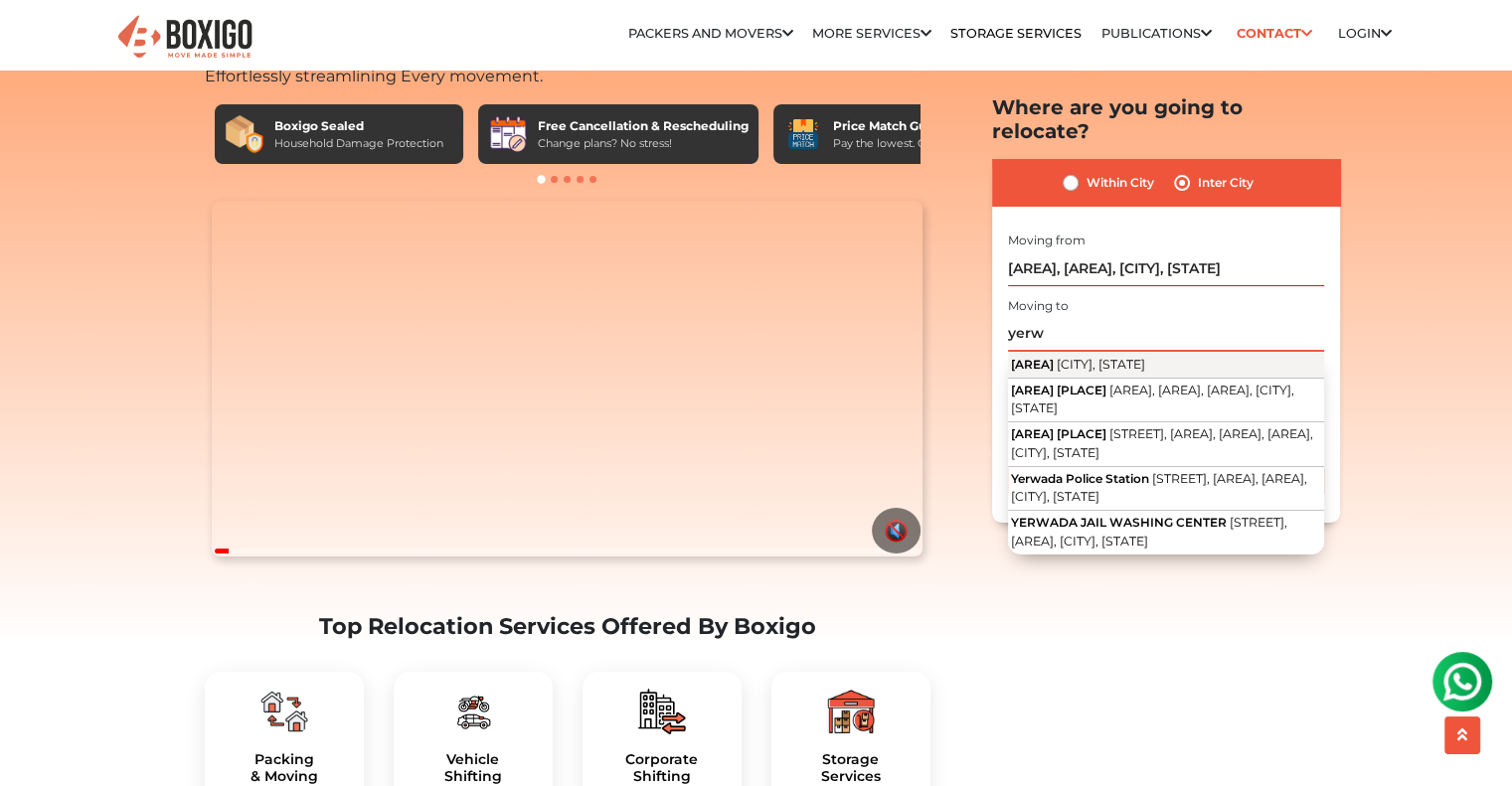 type on "yerw" 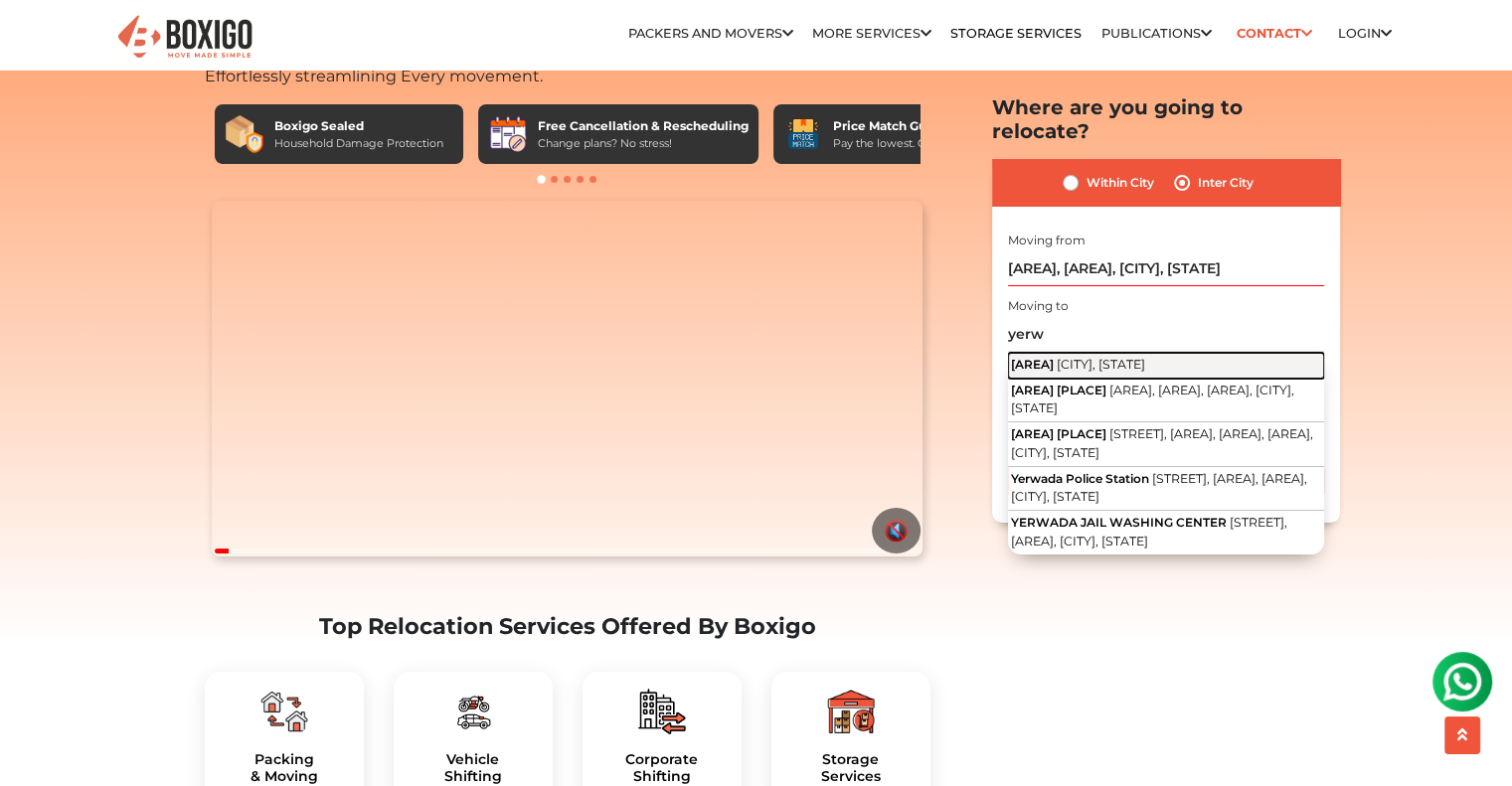 click on "[CITY], [STATE]" at bounding box center [1174, 364] 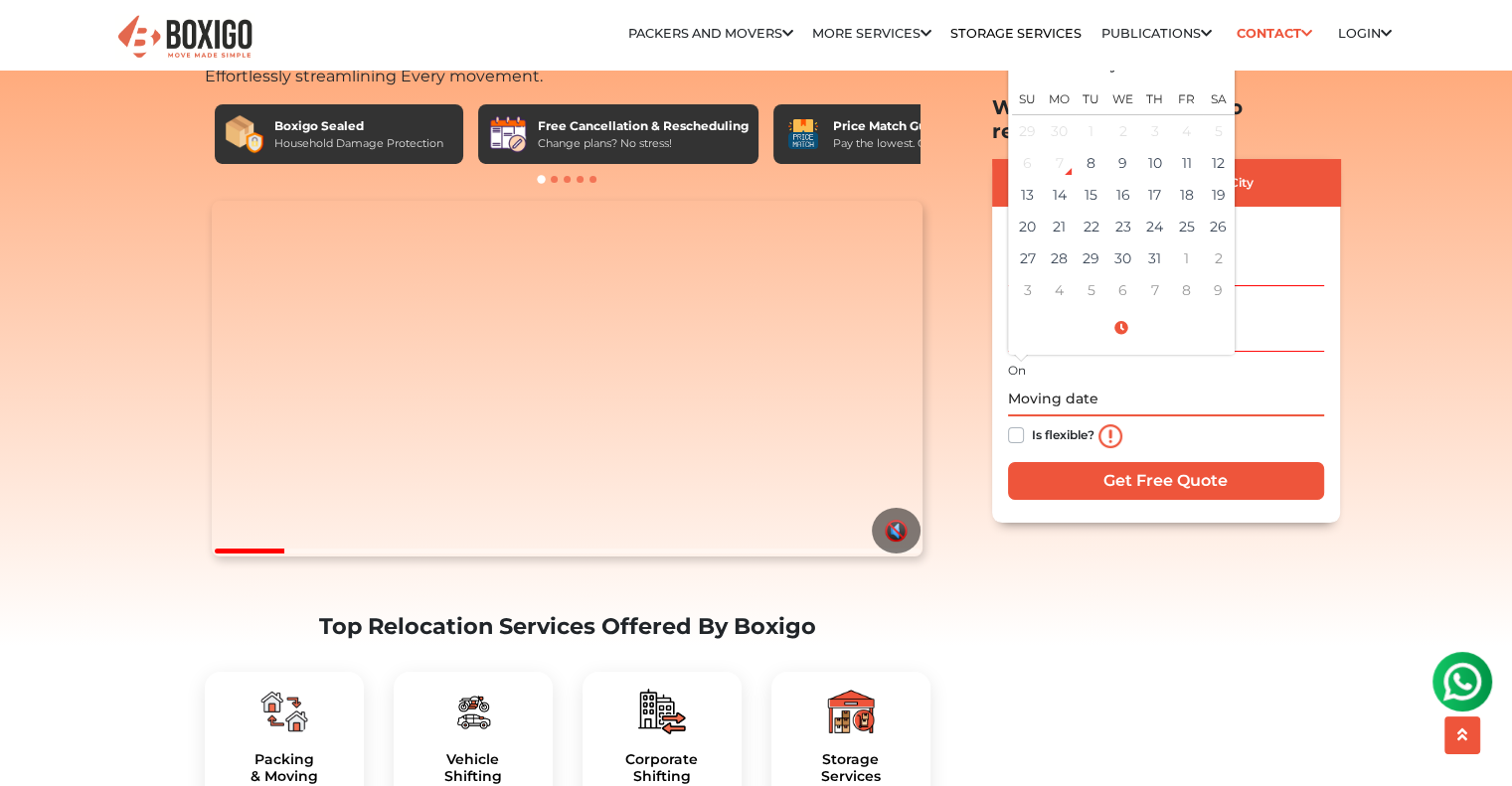 click at bounding box center [1166, 398] 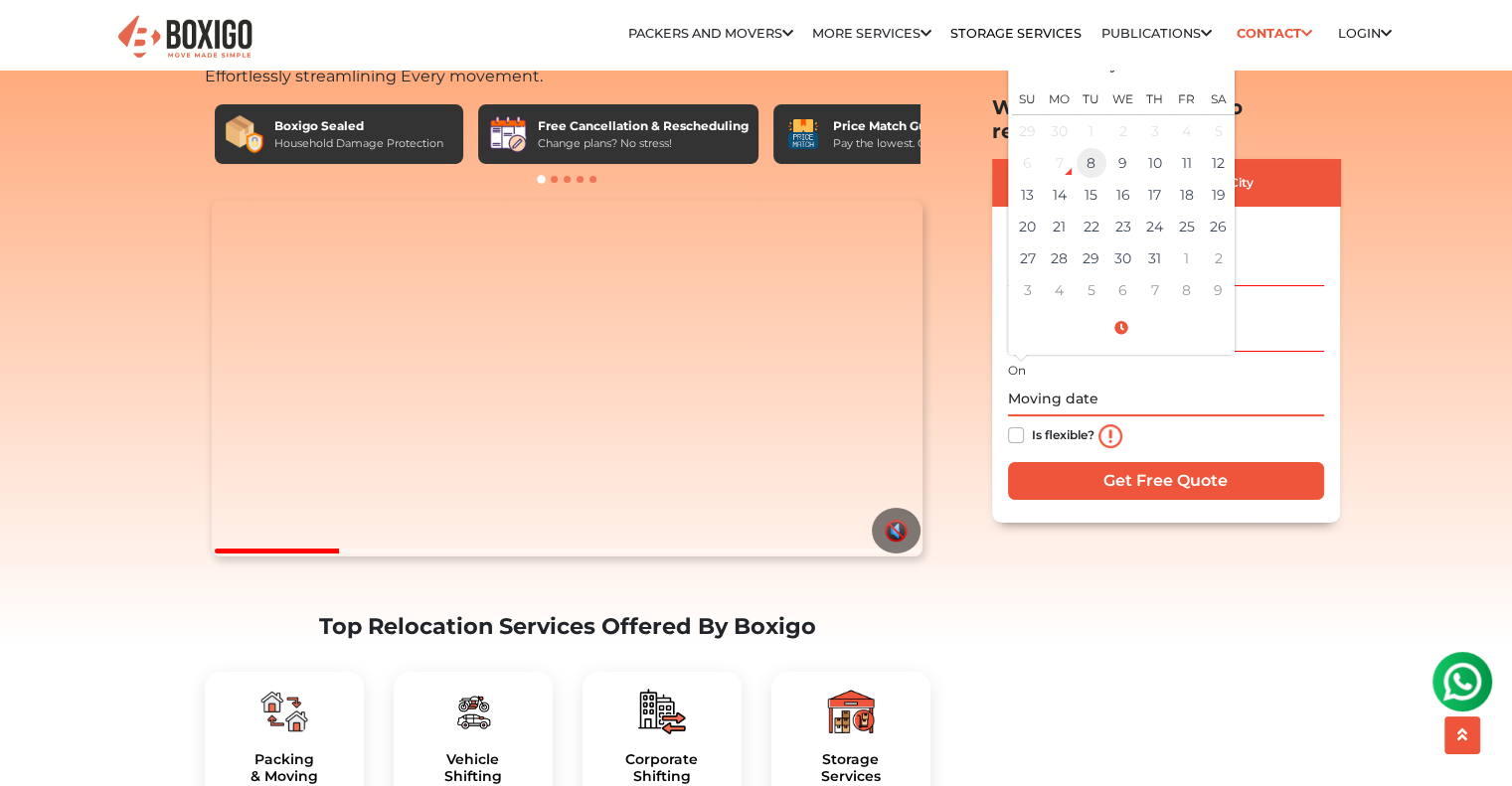 click on "8" at bounding box center [1092, 130] 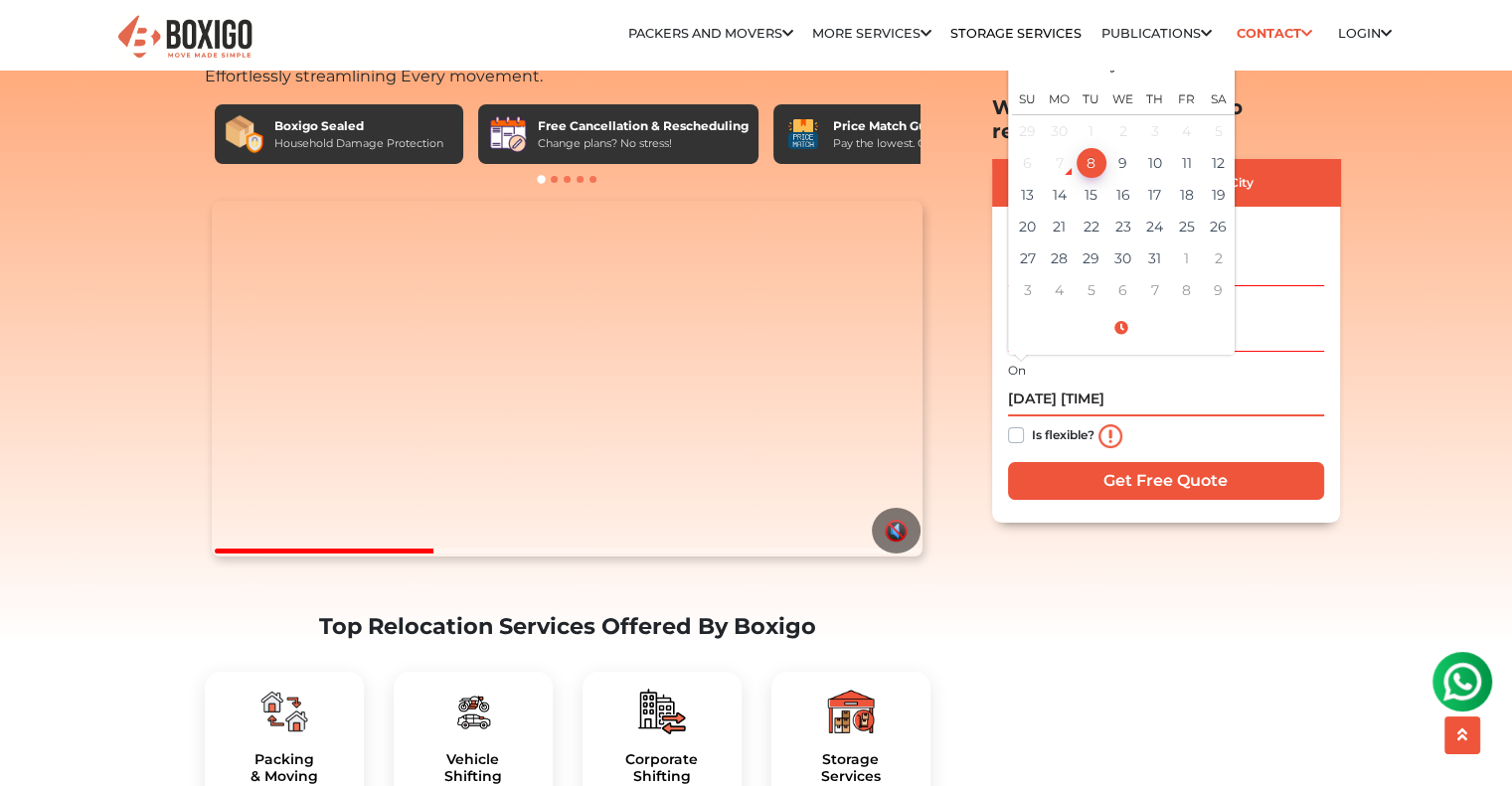 click on "8" at bounding box center [1092, 163] 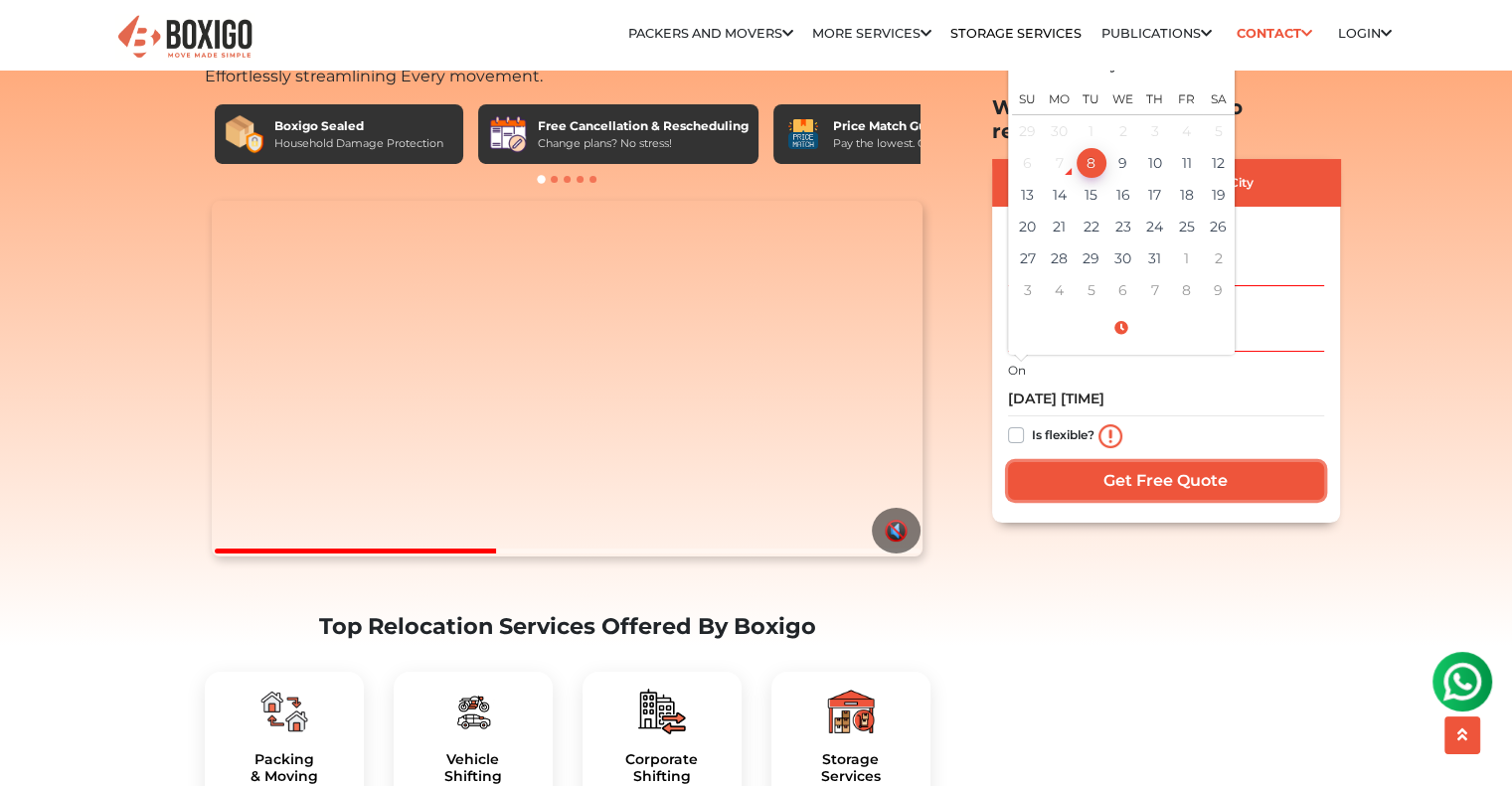 click on "Get Free Quote" at bounding box center (1166, 481) 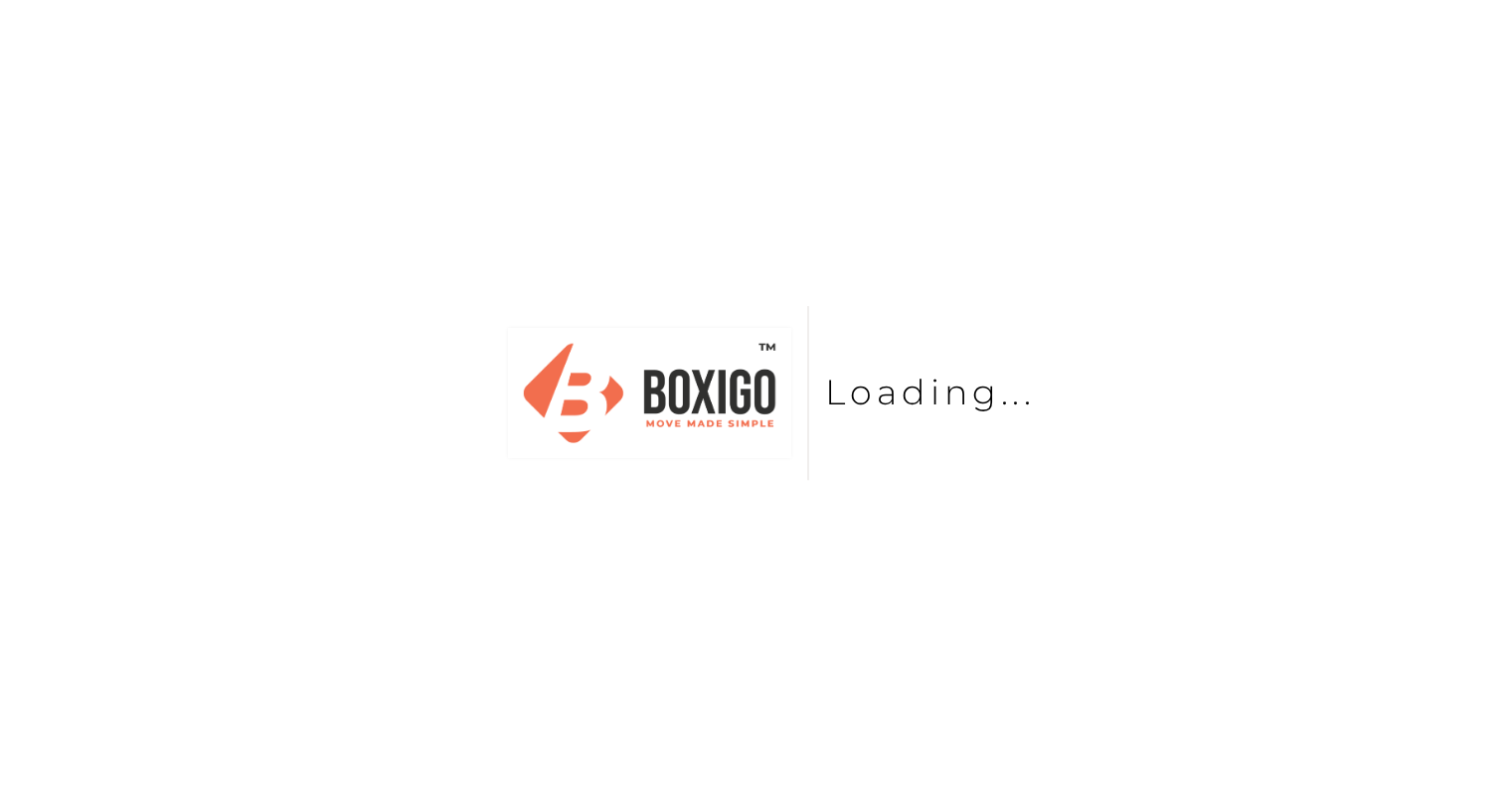 scroll, scrollTop: 0, scrollLeft: 0, axis: both 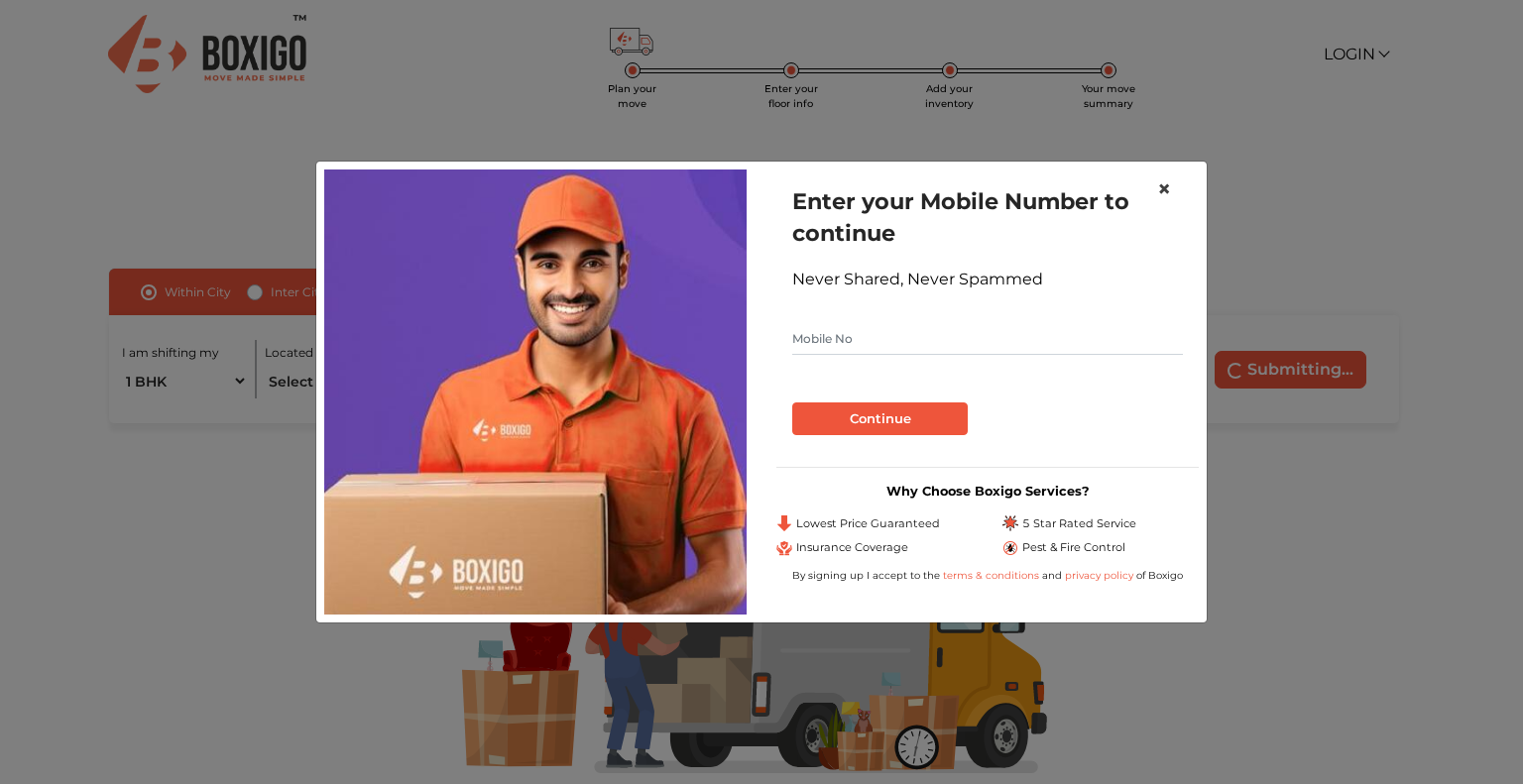 click on "×" at bounding box center (1164, 188) 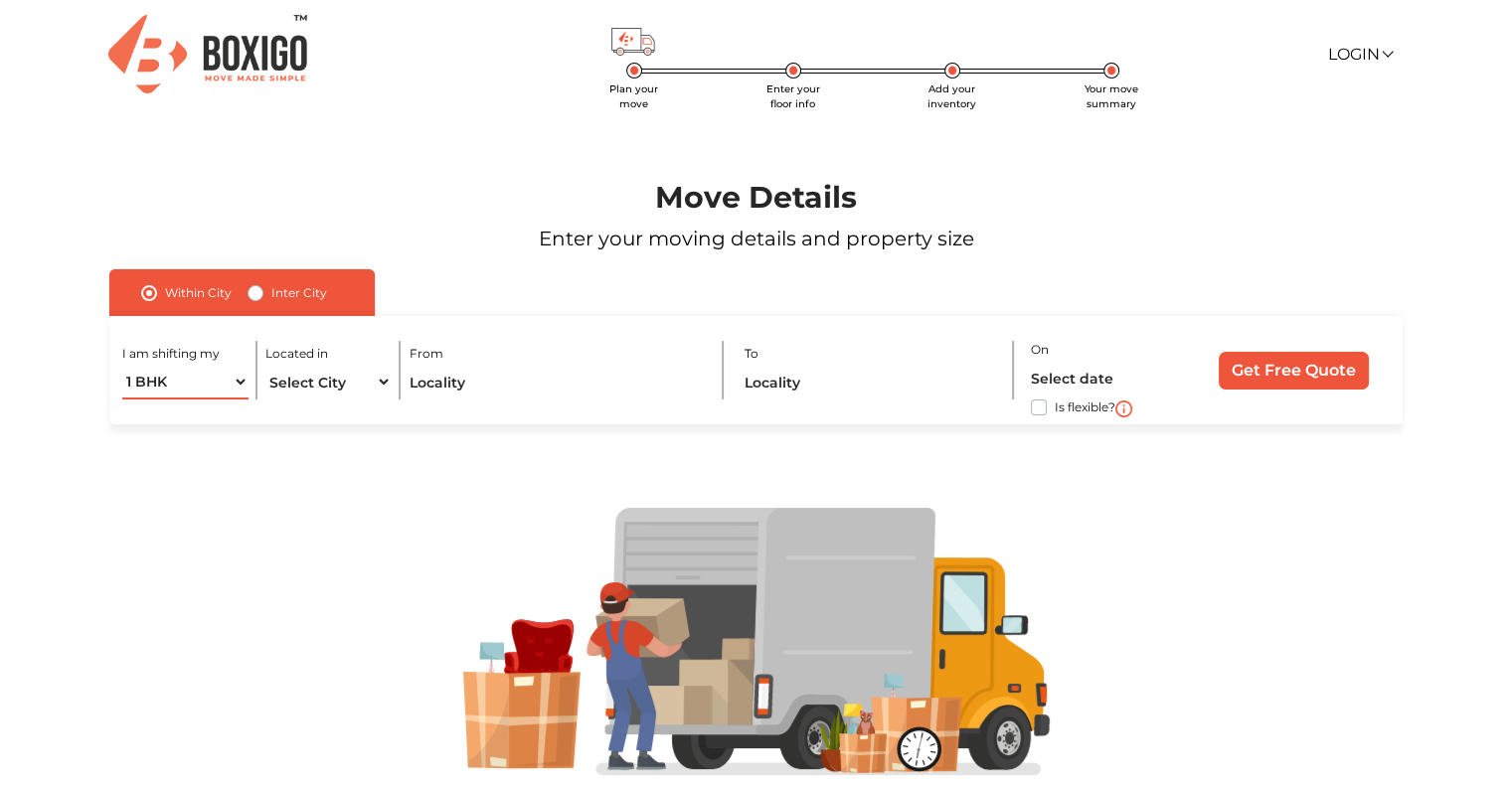 click on "1 BHK 2 BHK 3 BHK 3 + BHK FEW ITEMS" at bounding box center (185, 382) 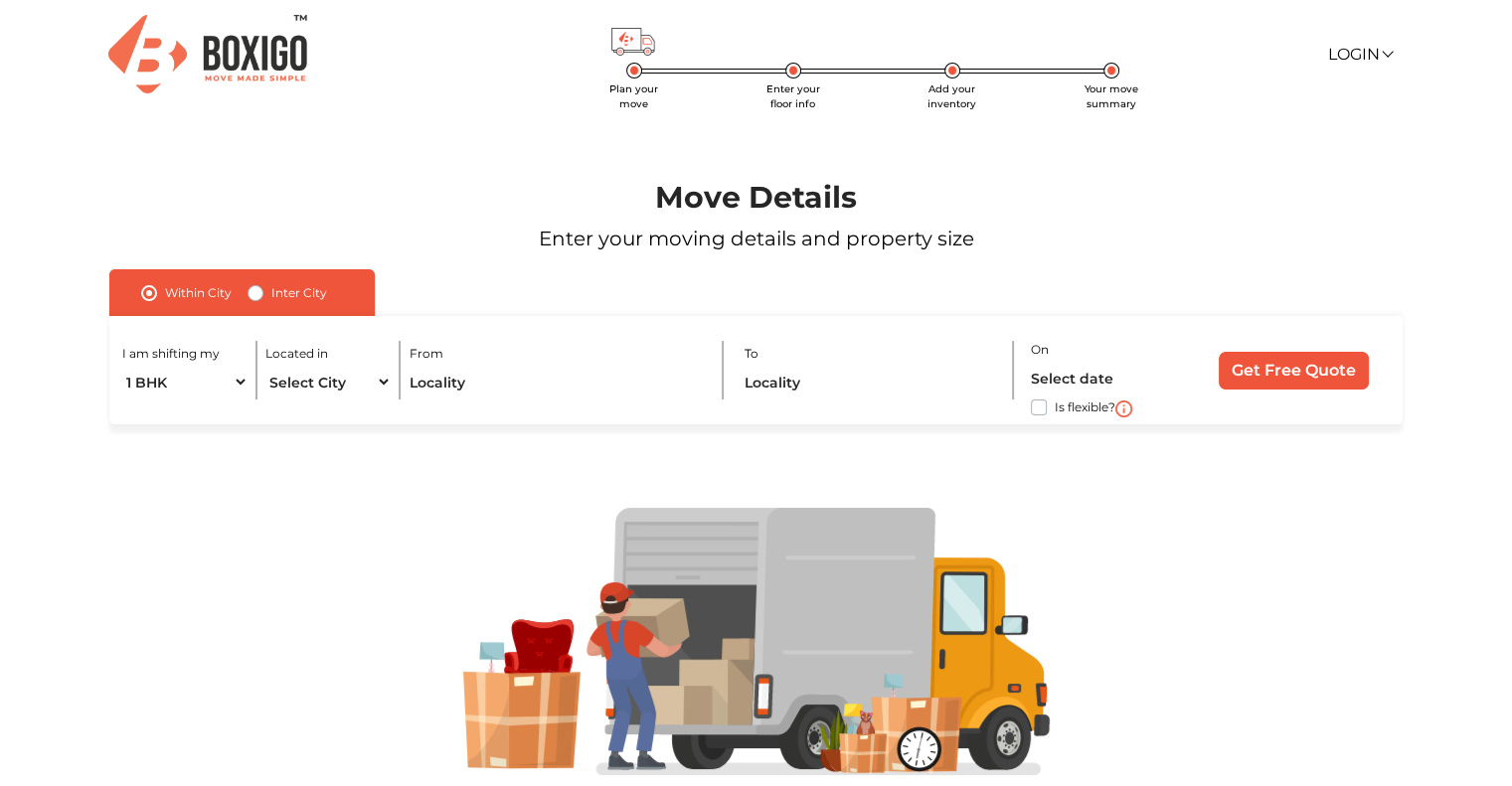 click on "Inter City" at bounding box center [299, 293] 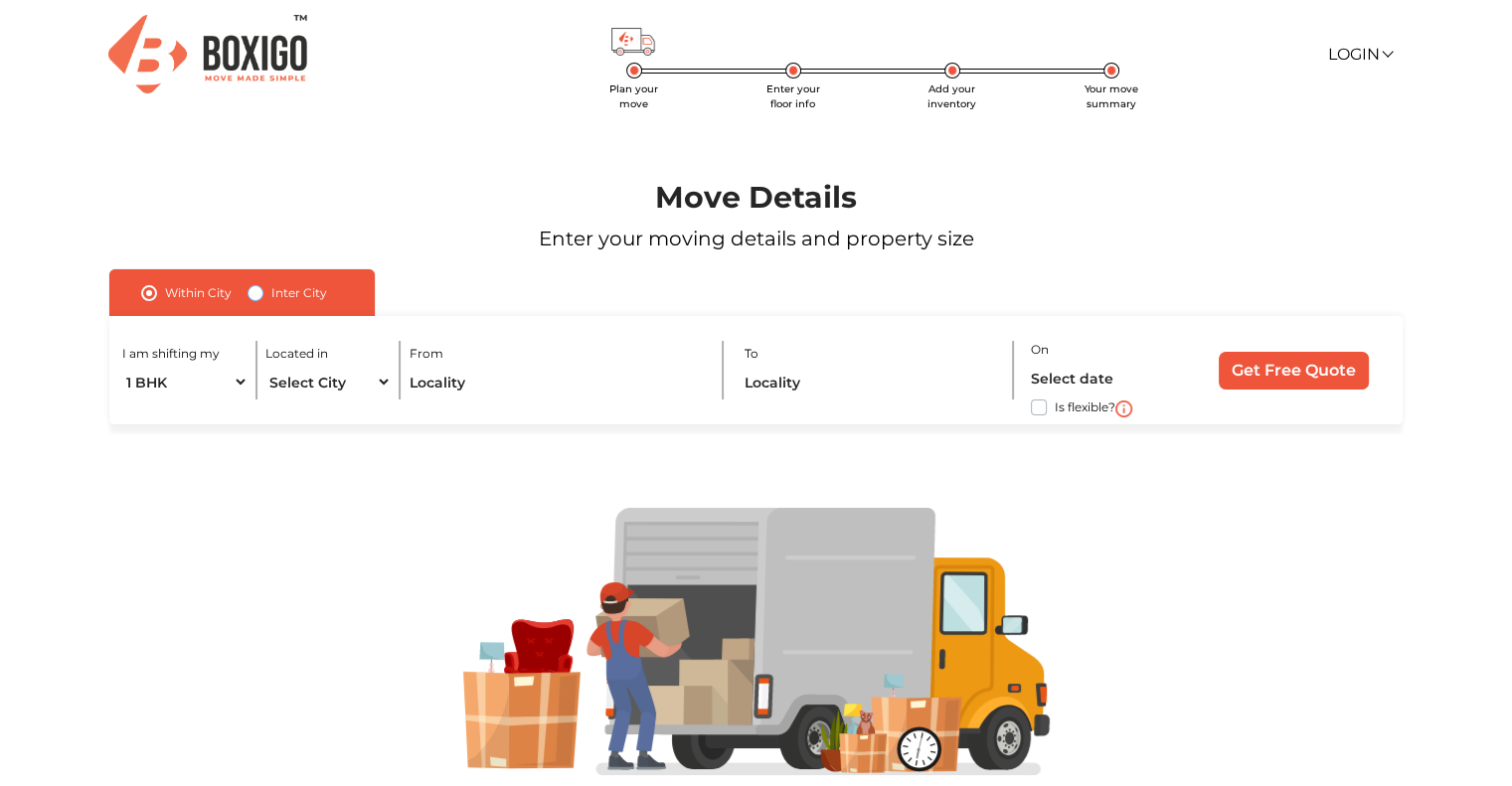 click on "Inter City" at bounding box center (255, 291) 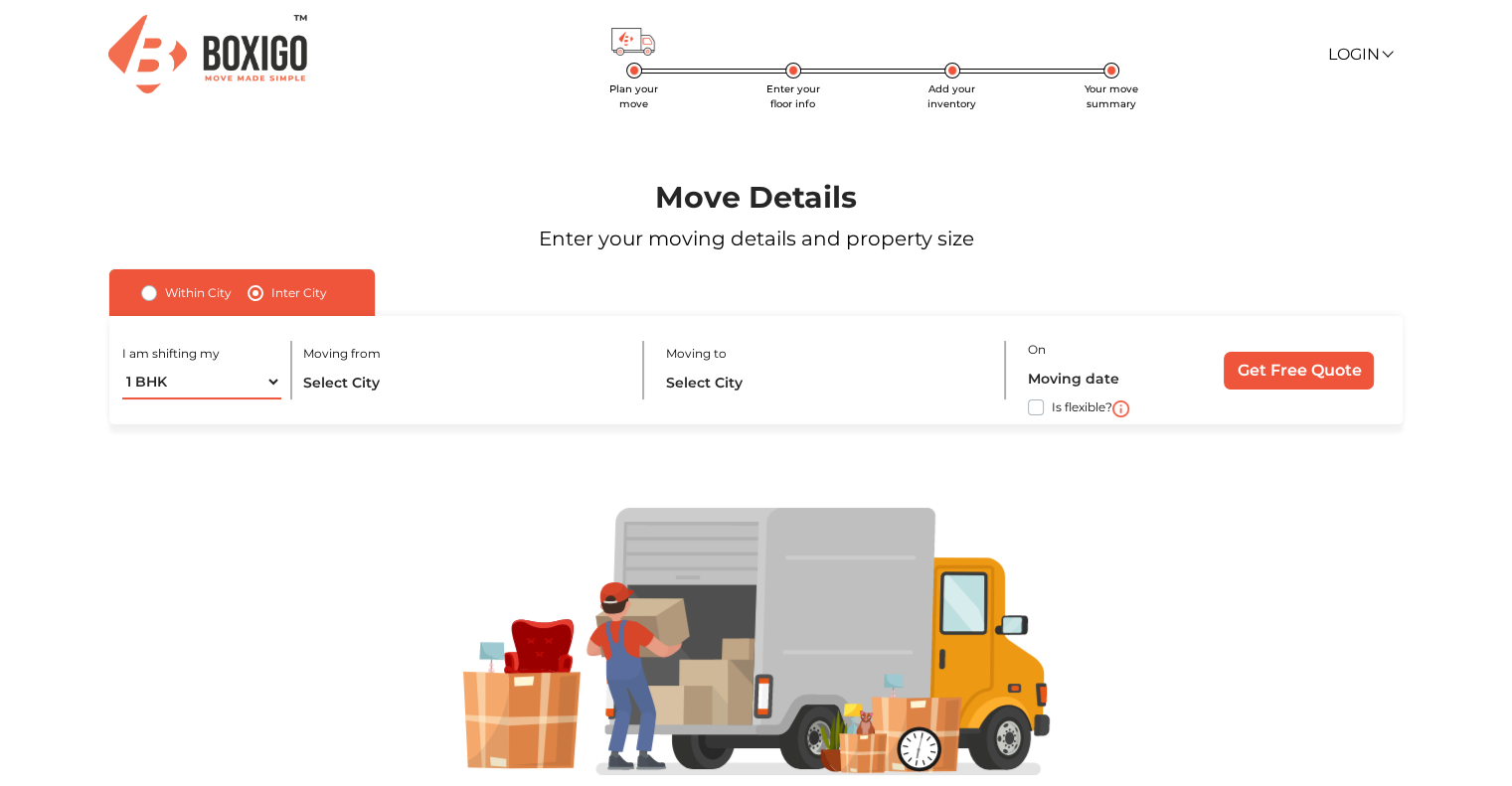 click on "1 BHK 2 BHK 3 BHK 3 + BHK FEW ITEMS" at bounding box center (202, 382) 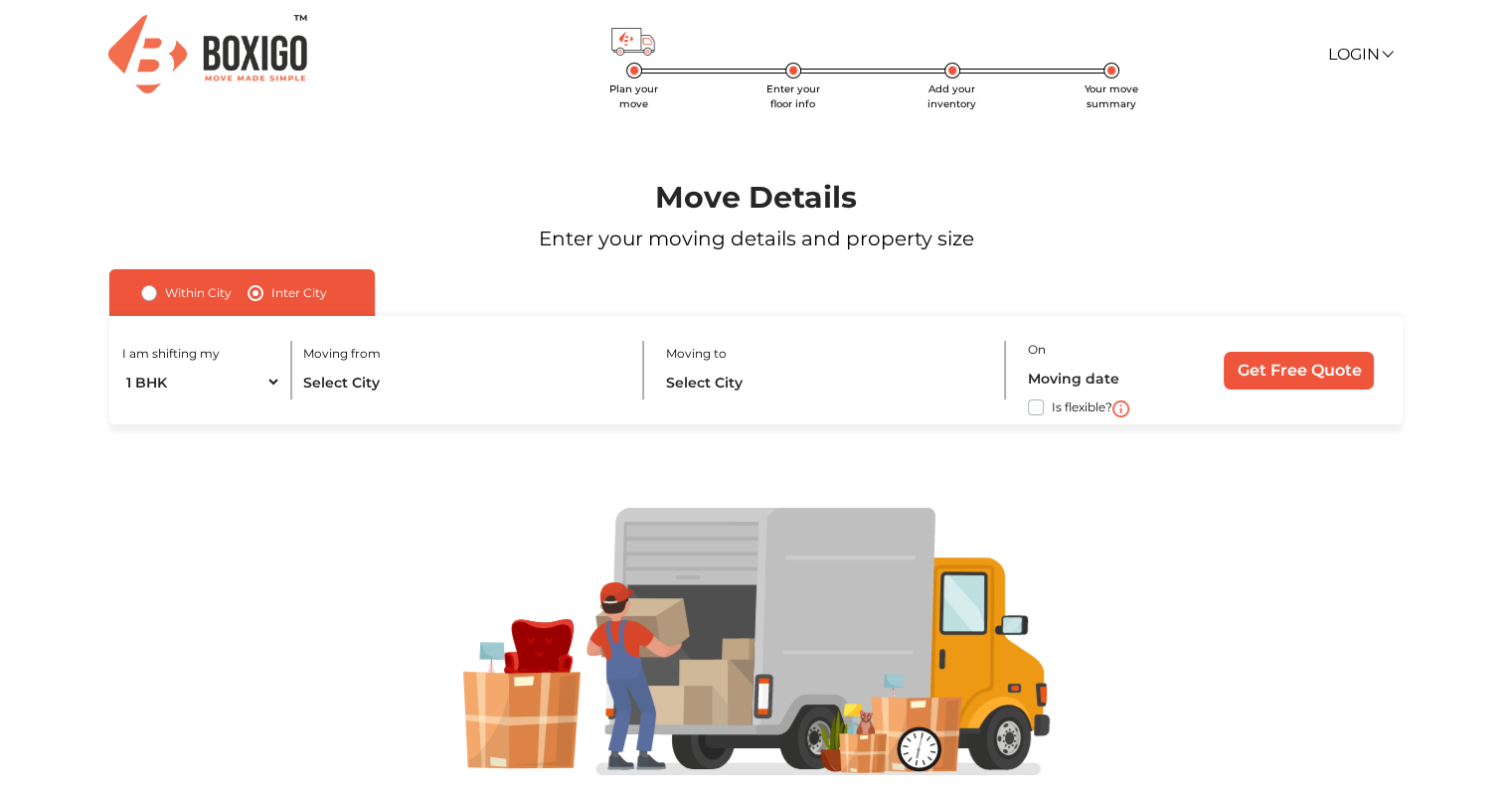 click at bounding box center (756, 642) 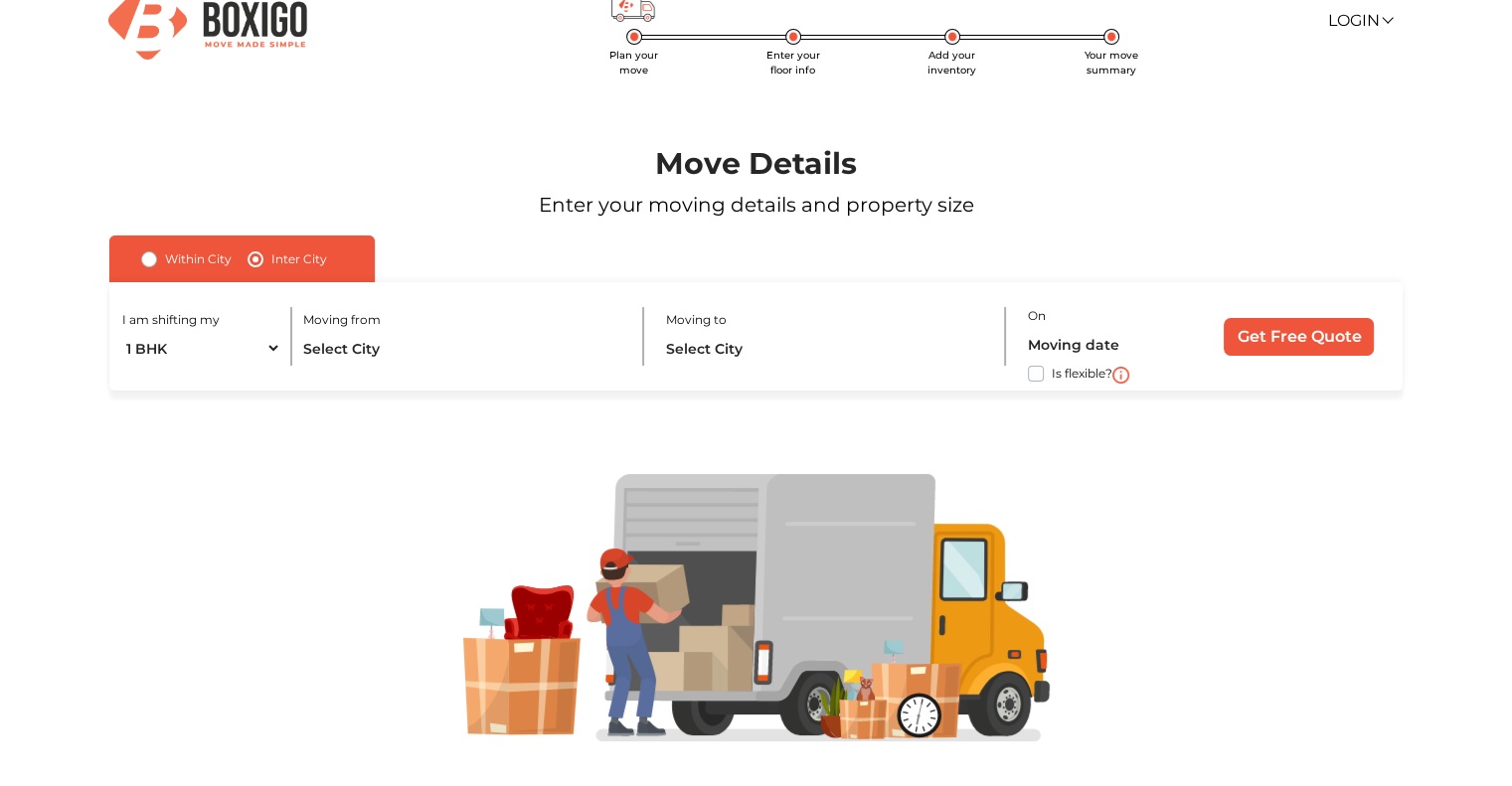 scroll, scrollTop: 0, scrollLeft: 0, axis: both 